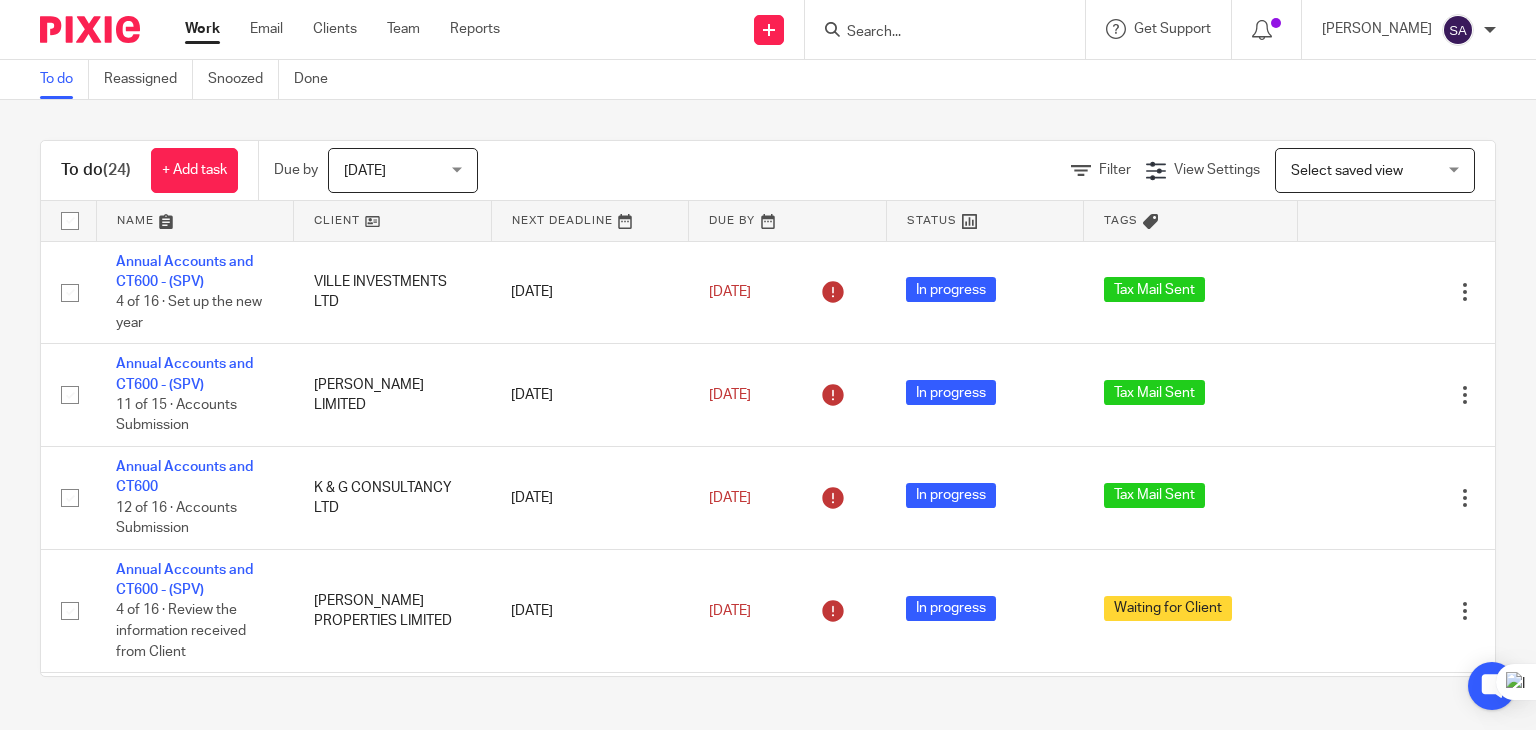 scroll, scrollTop: 0, scrollLeft: 0, axis: both 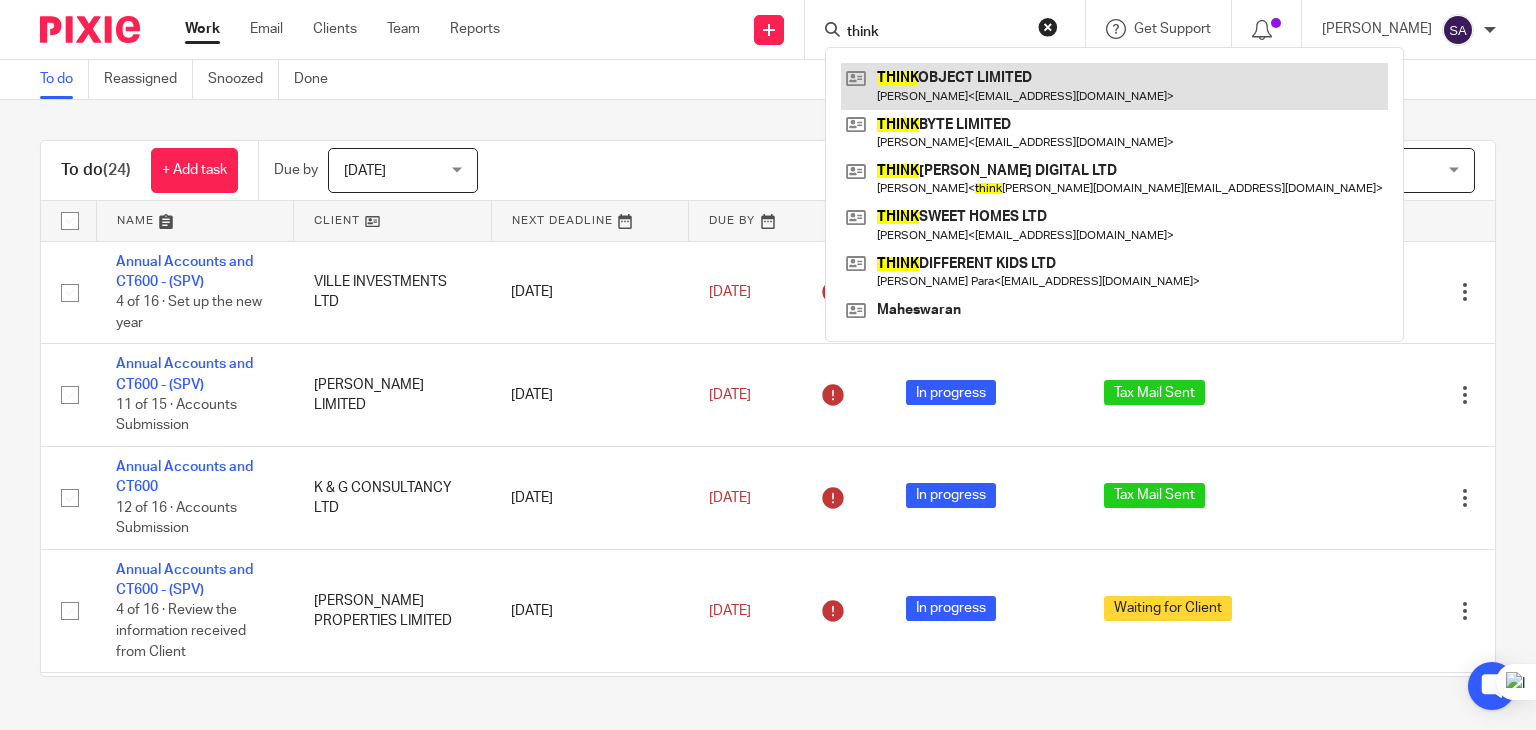 type on "think" 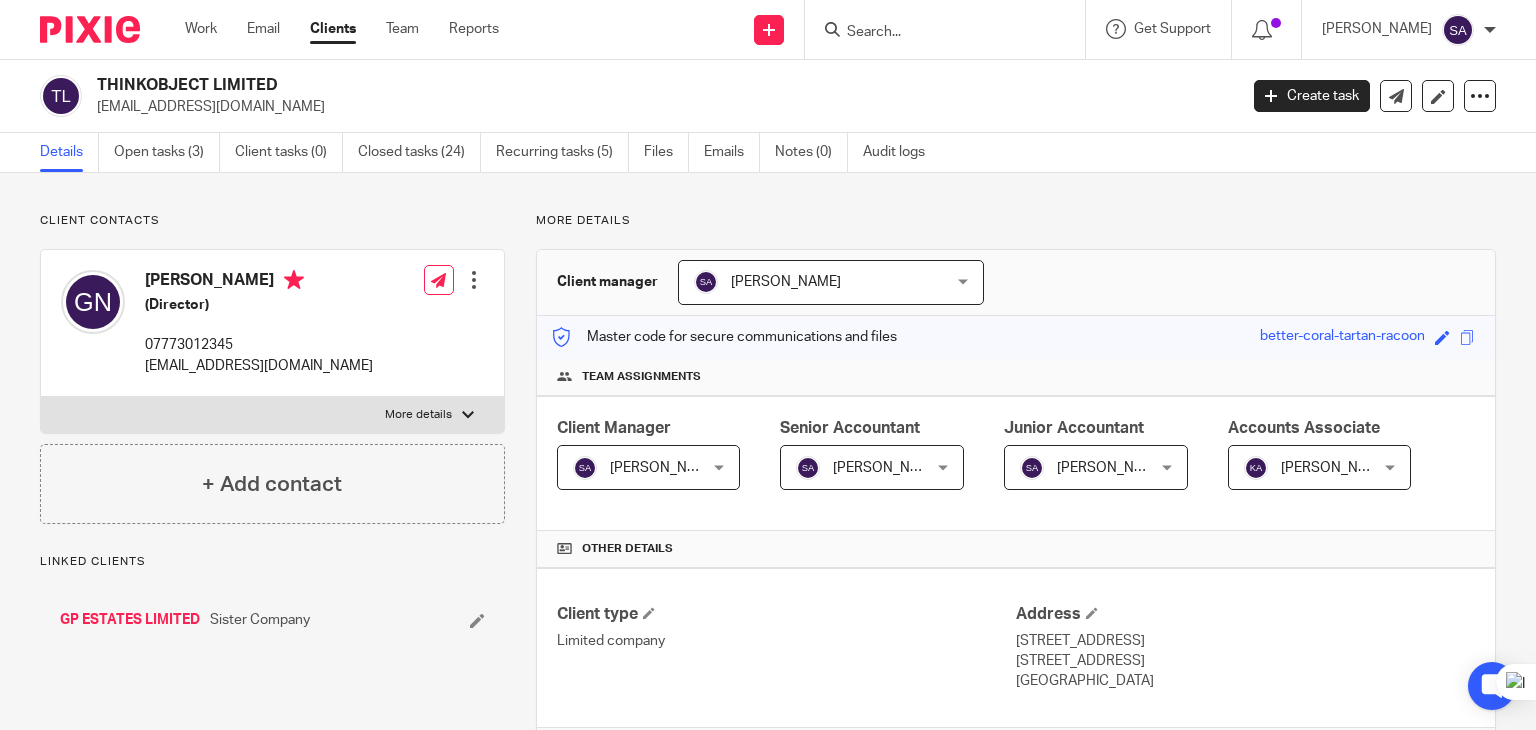 click on "Notes (0)" at bounding box center [811, 152] 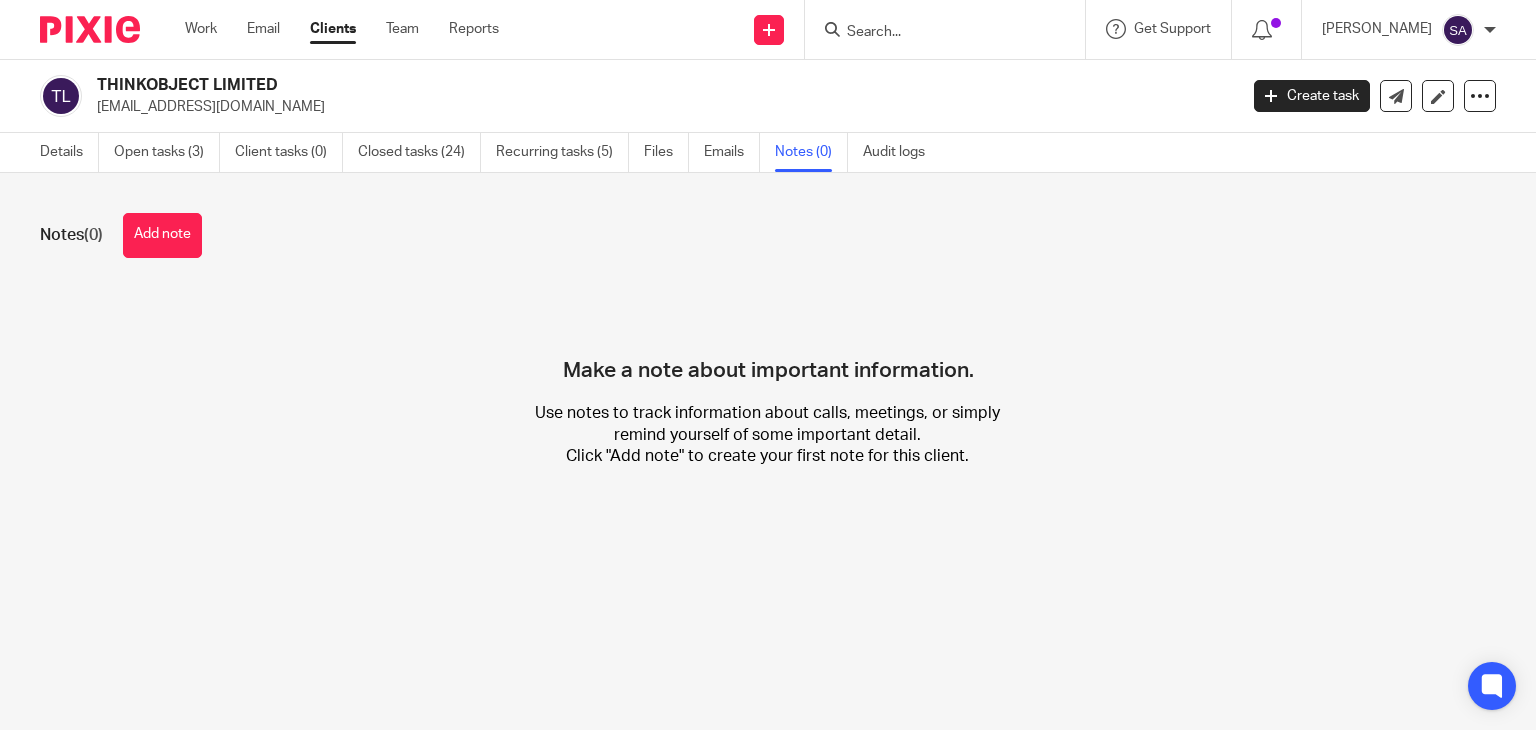 click on "Add note" at bounding box center [162, 235] 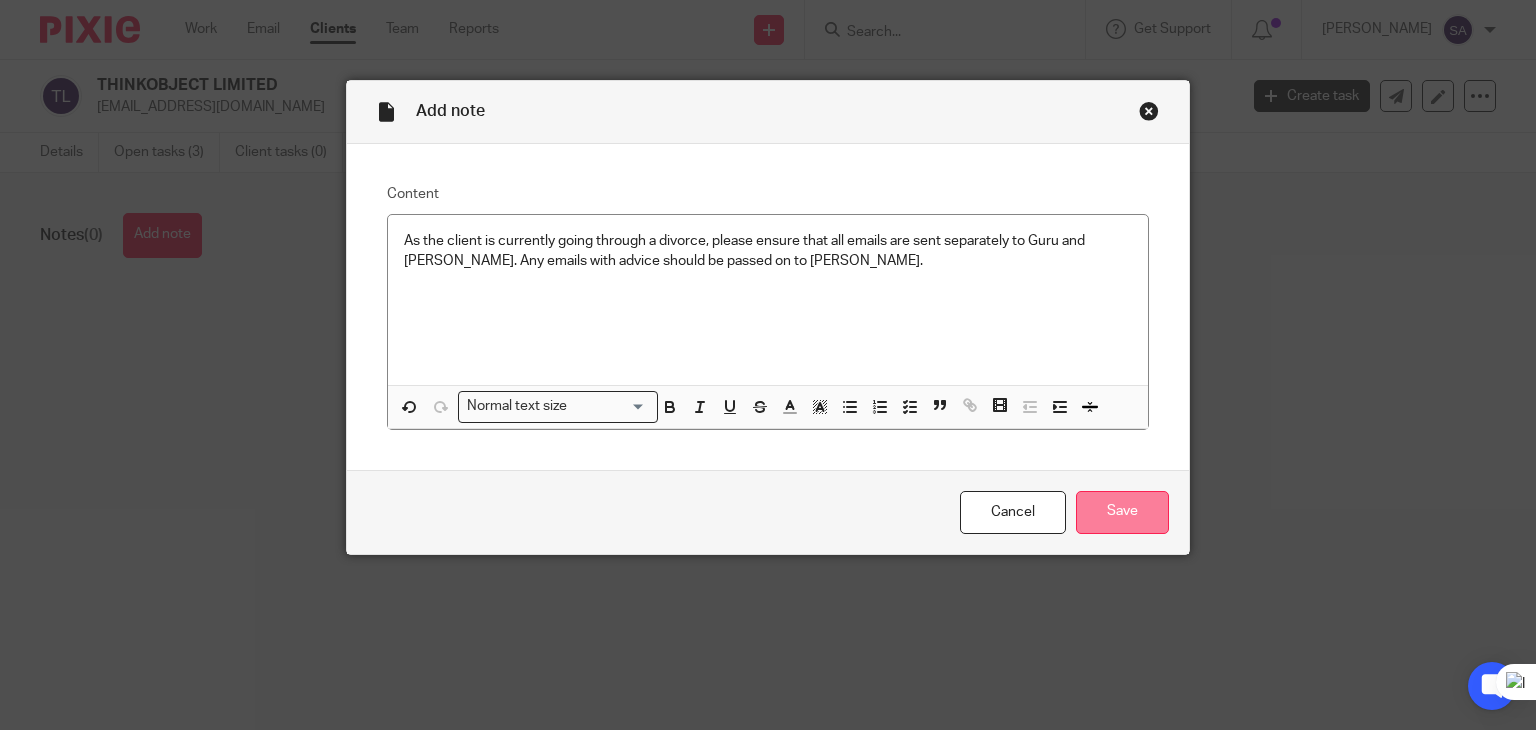 click on "Save" at bounding box center (1122, 512) 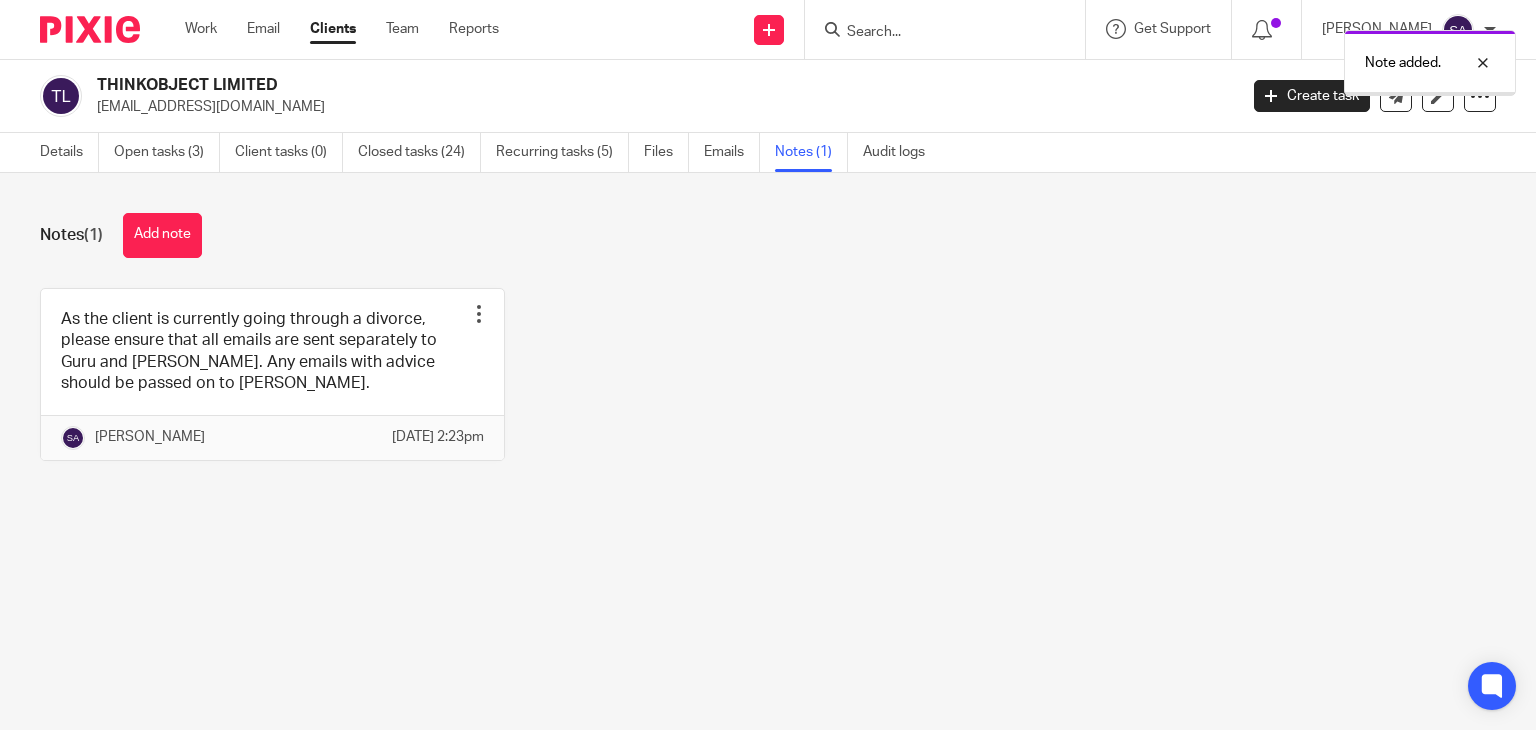scroll, scrollTop: 0, scrollLeft: 0, axis: both 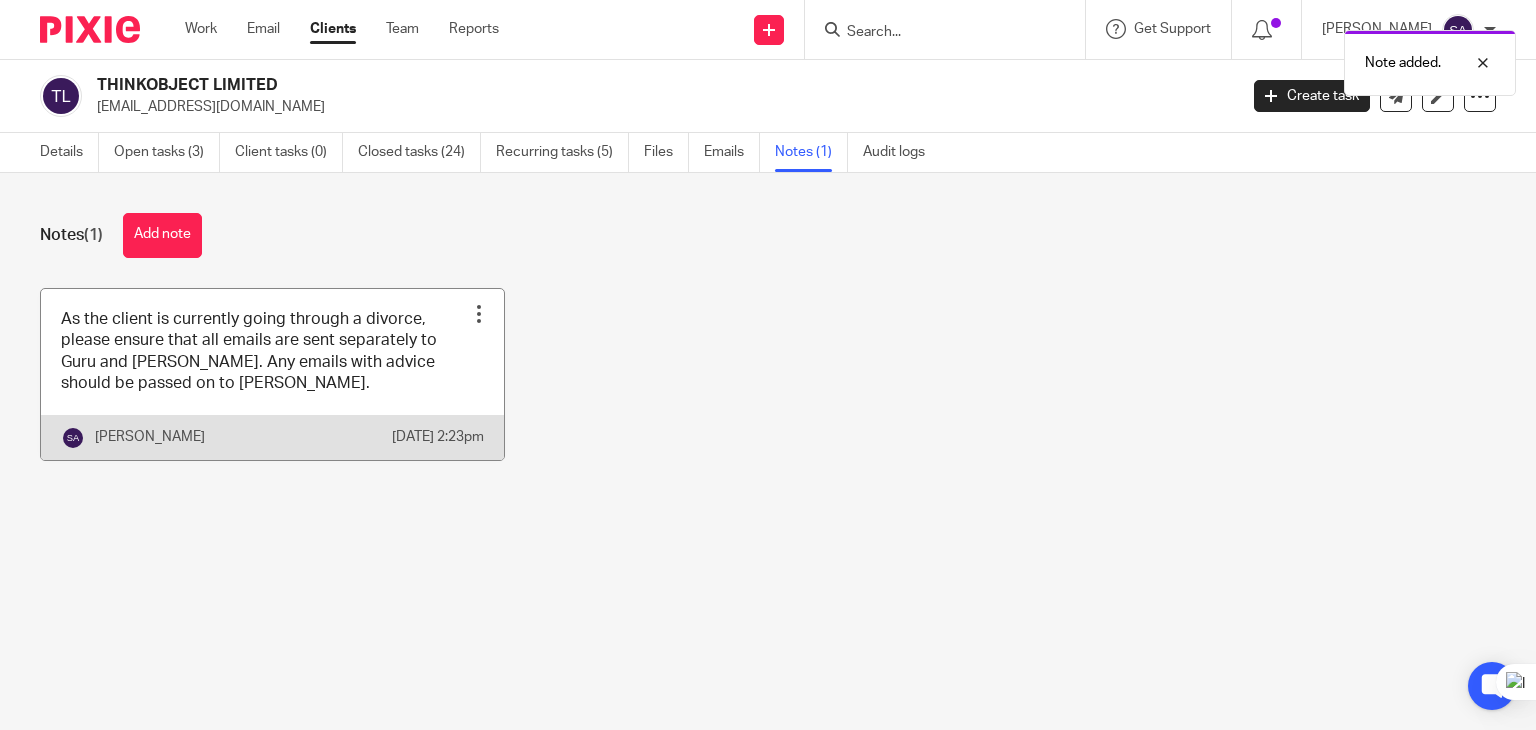 click at bounding box center [479, 314] 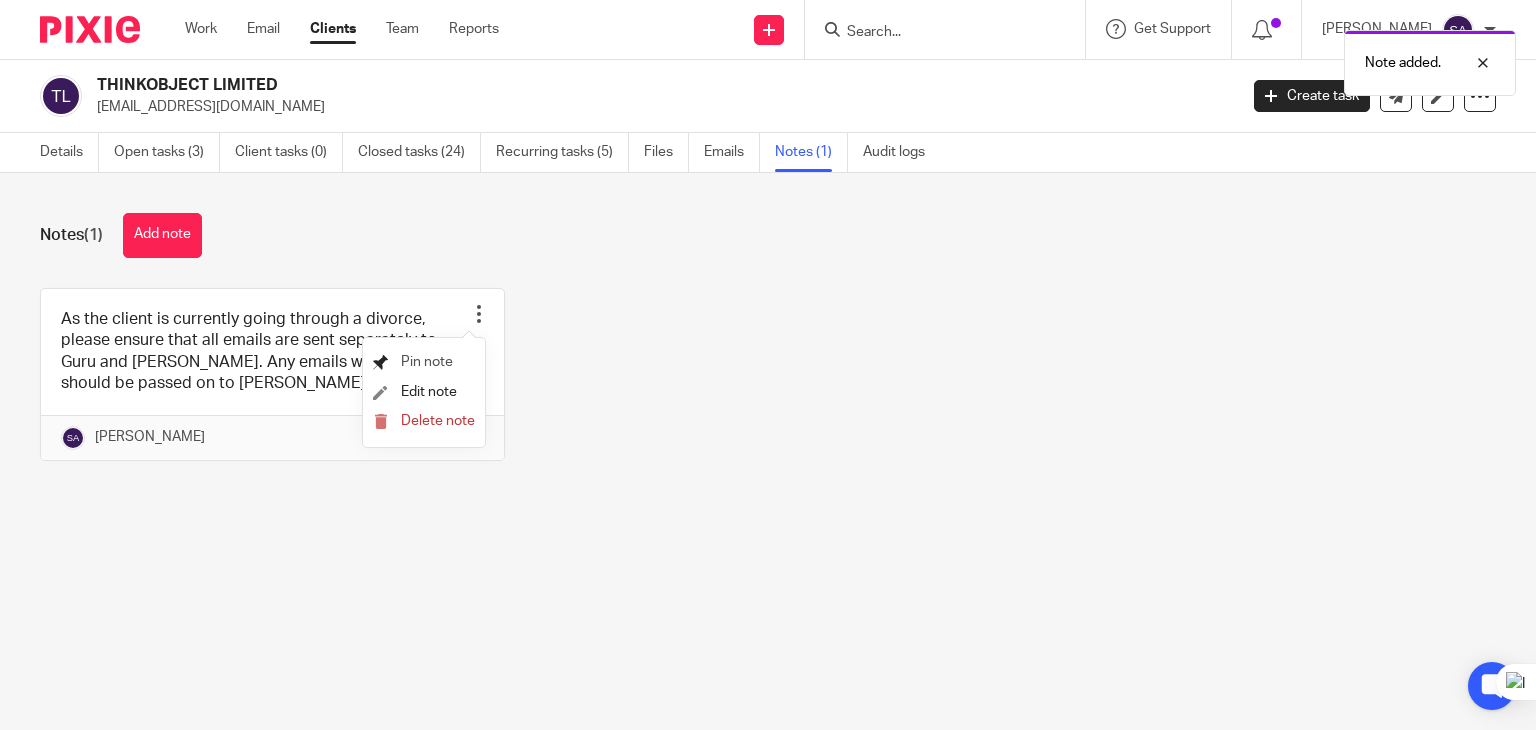 click on "Pin note" at bounding box center [427, 362] 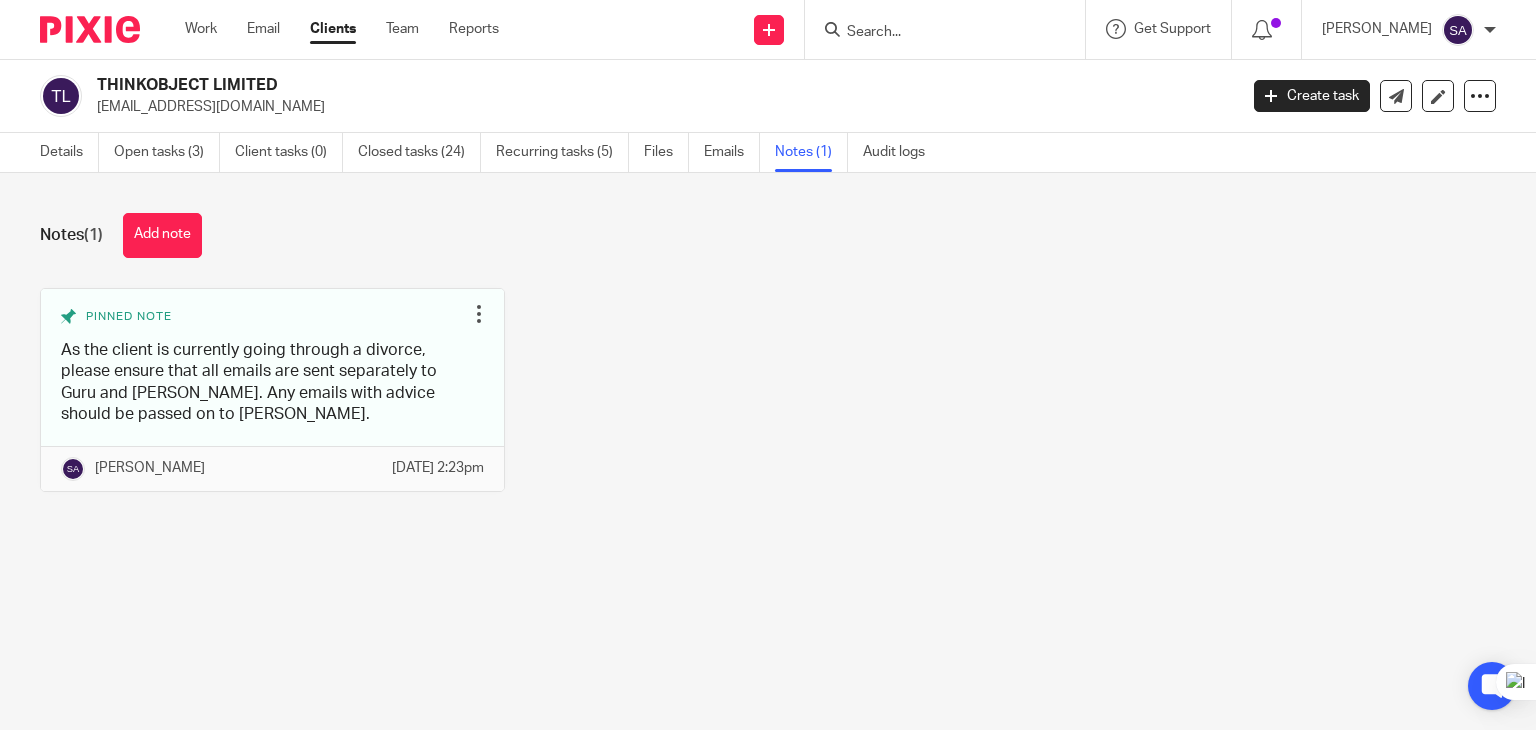 scroll, scrollTop: 0, scrollLeft: 0, axis: both 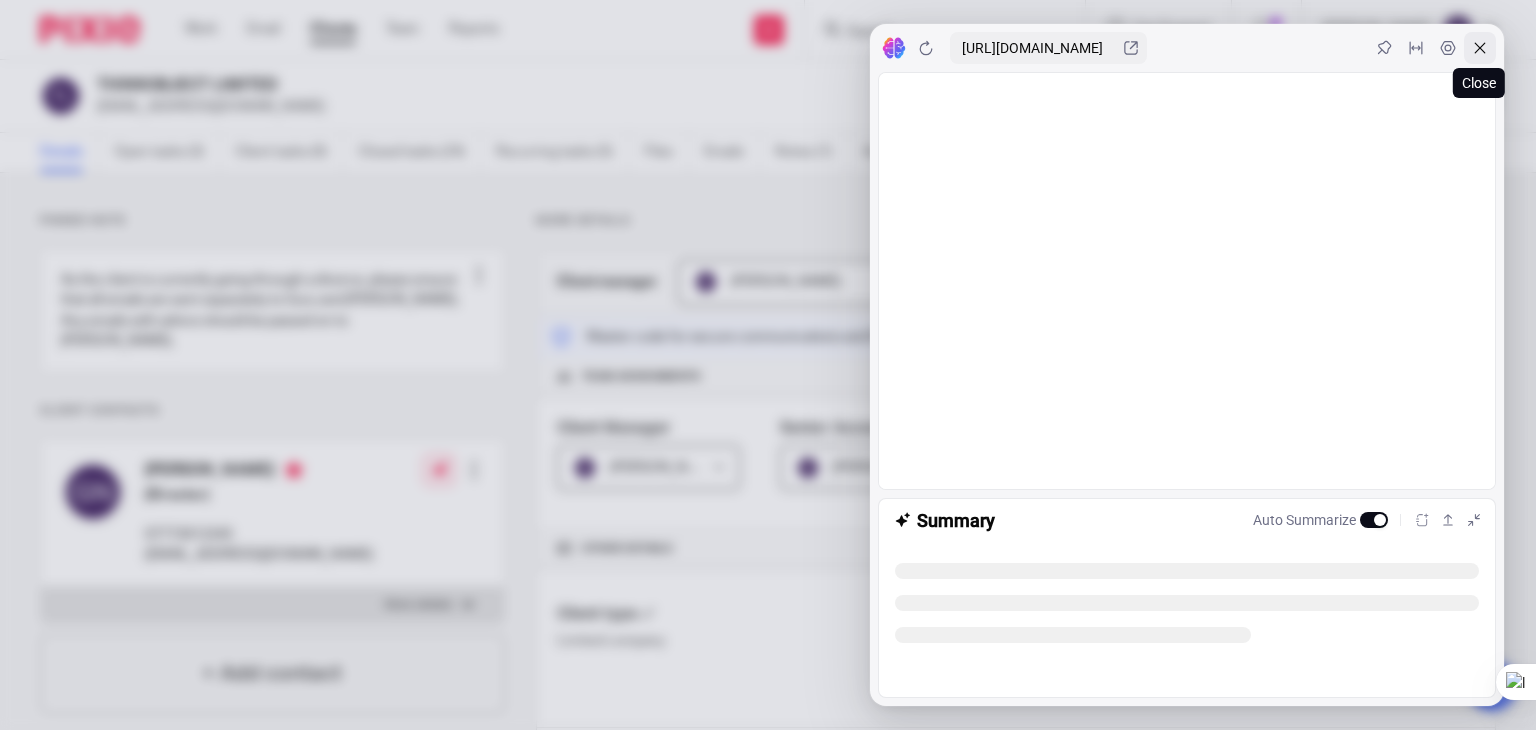 click 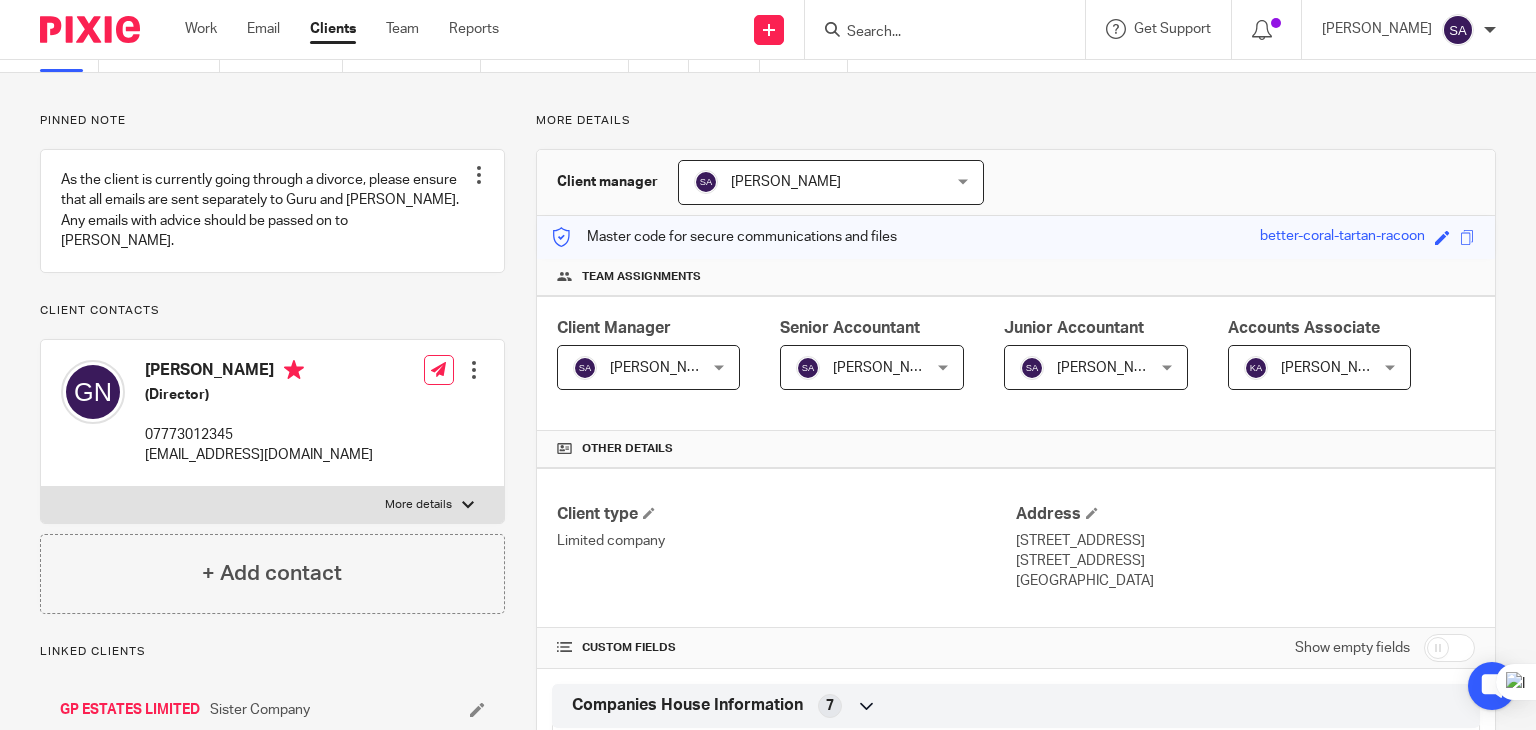 scroll, scrollTop: 0, scrollLeft: 0, axis: both 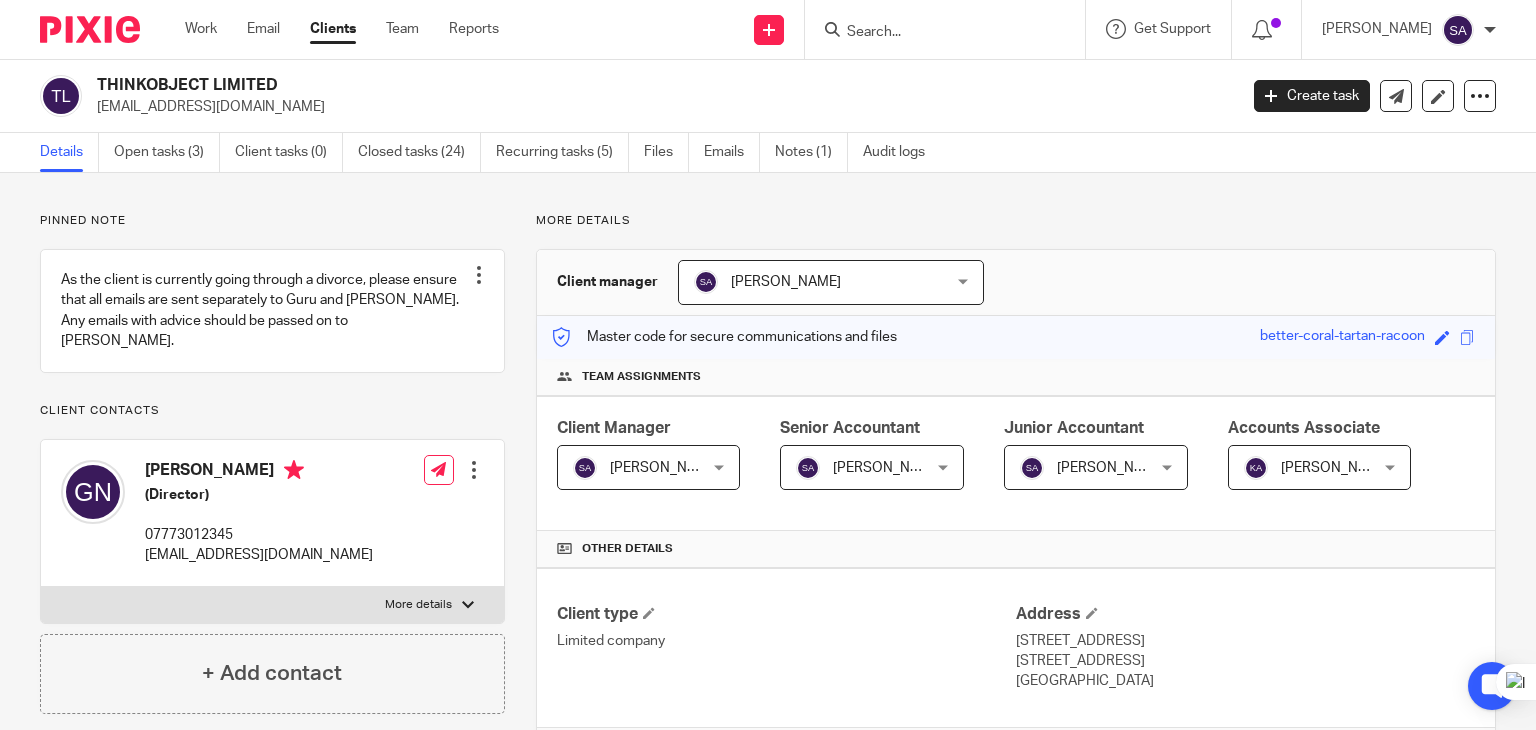 click at bounding box center [935, 33] 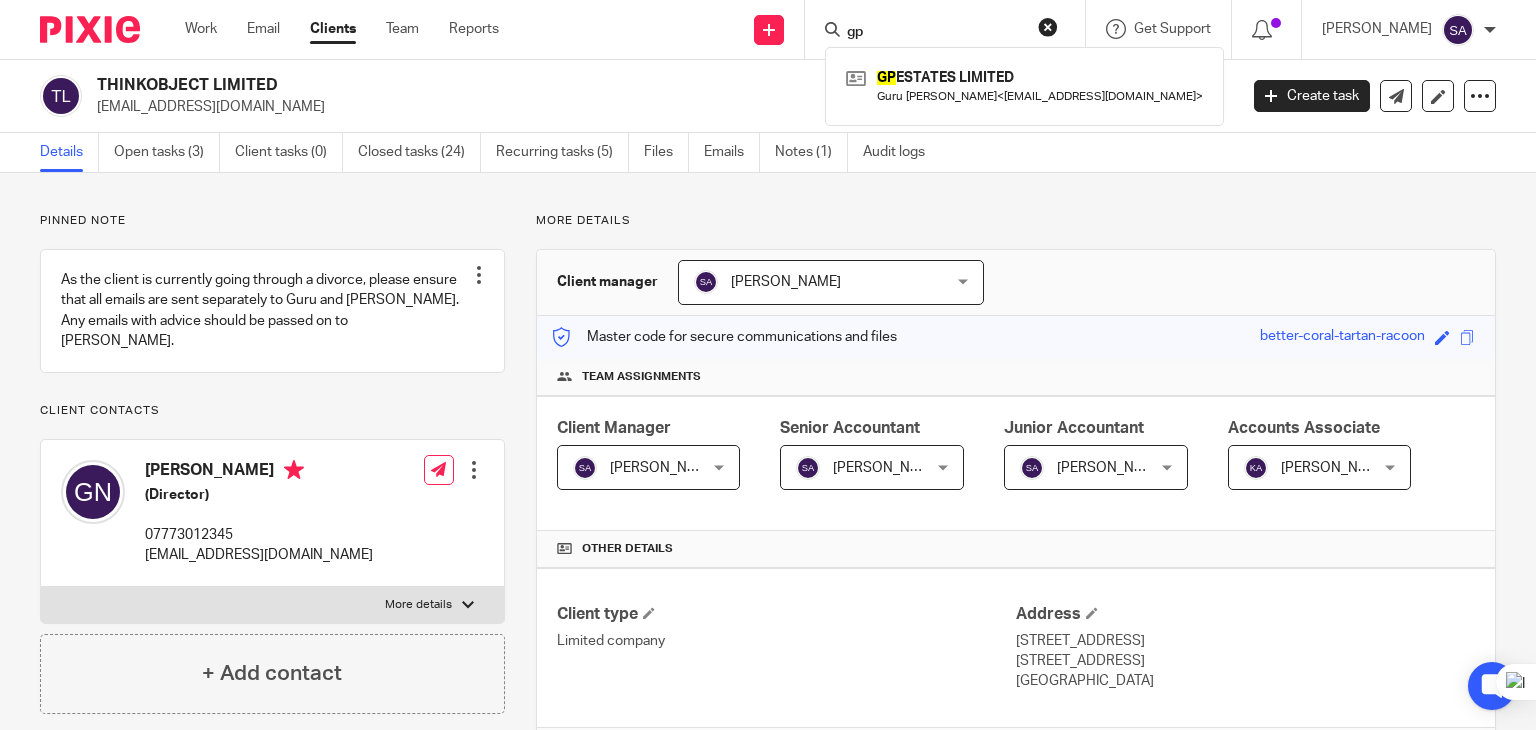type on "gp" 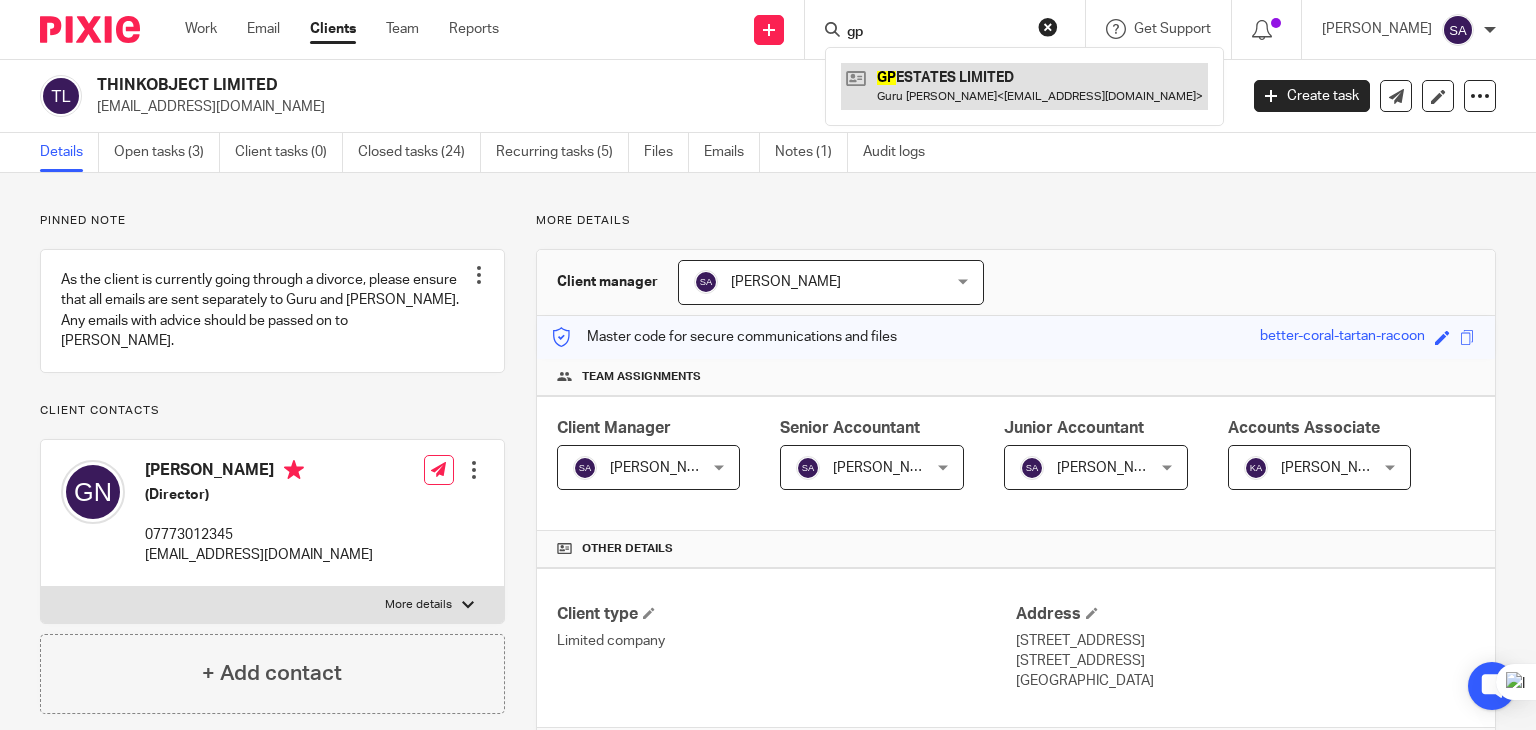click at bounding box center [1024, 86] 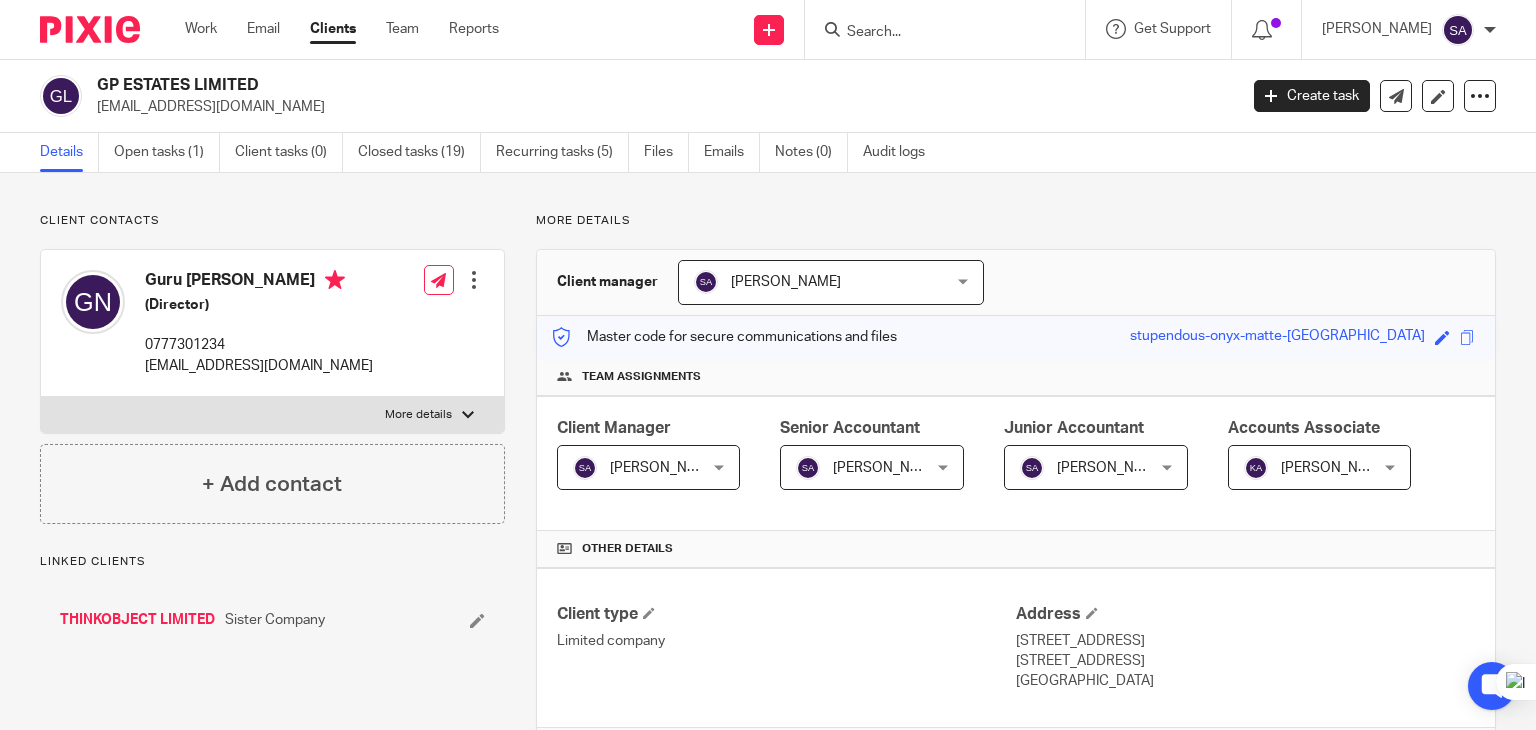 scroll, scrollTop: 0, scrollLeft: 0, axis: both 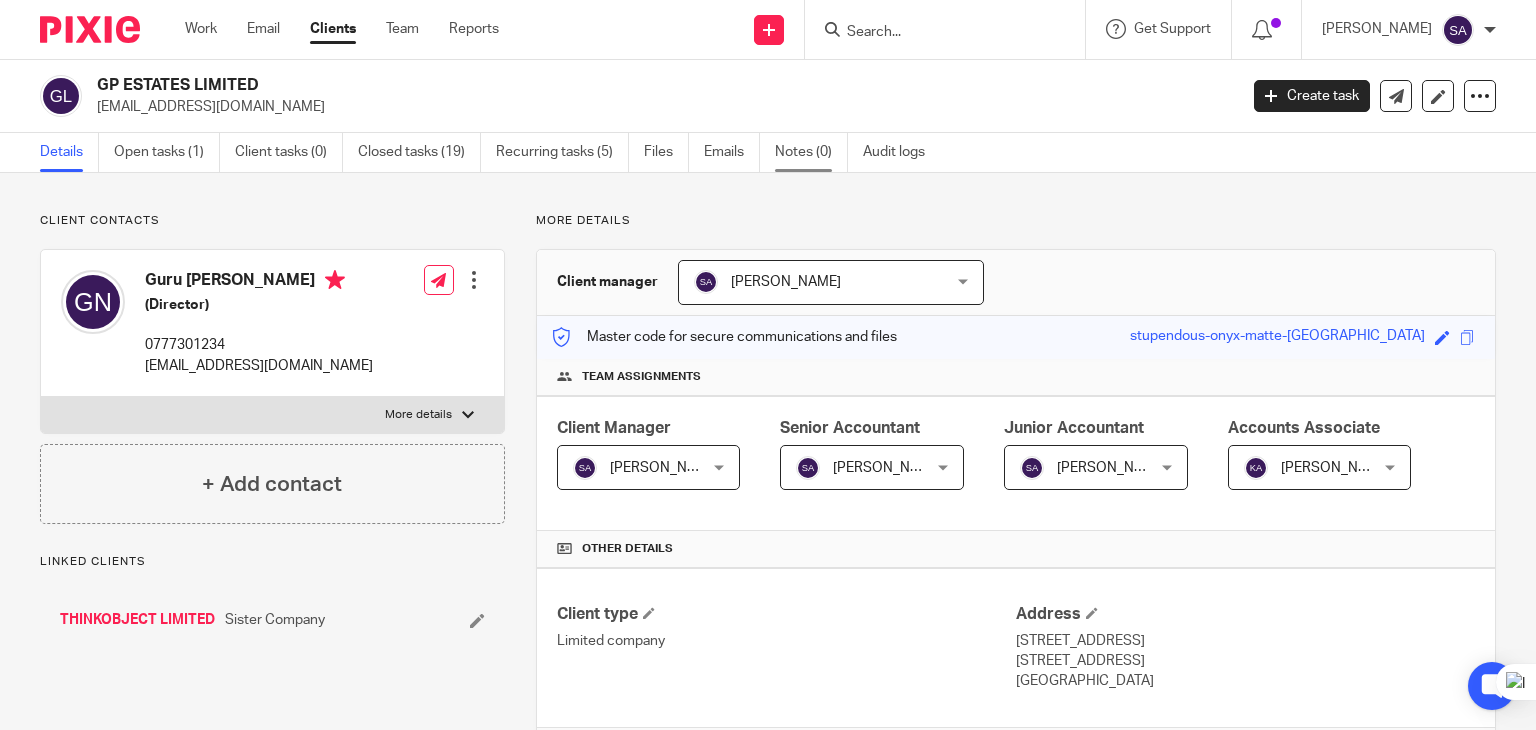 click on "Notes (0)" at bounding box center [811, 152] 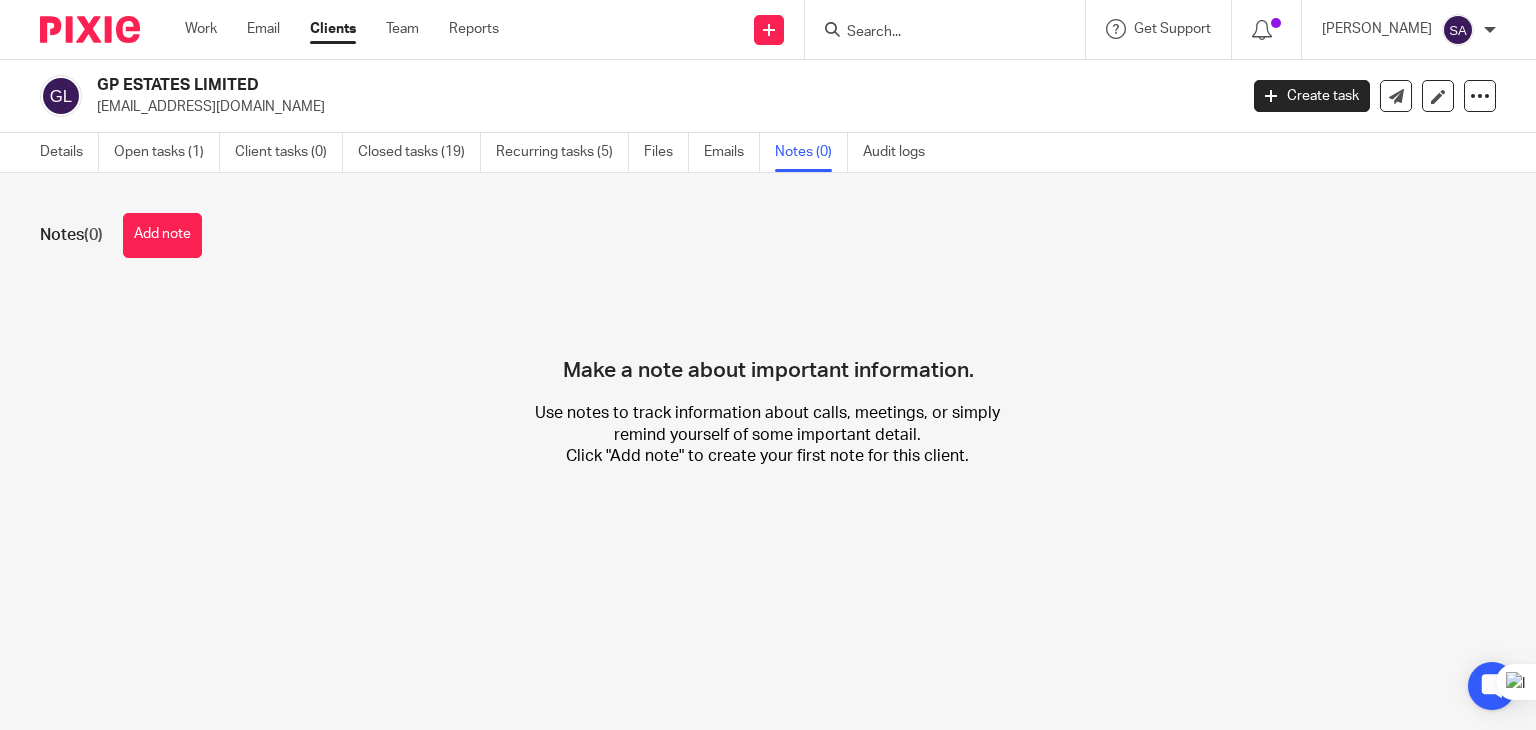 scroll, scrollTop: 0, scrollLeft: 0, axis: both 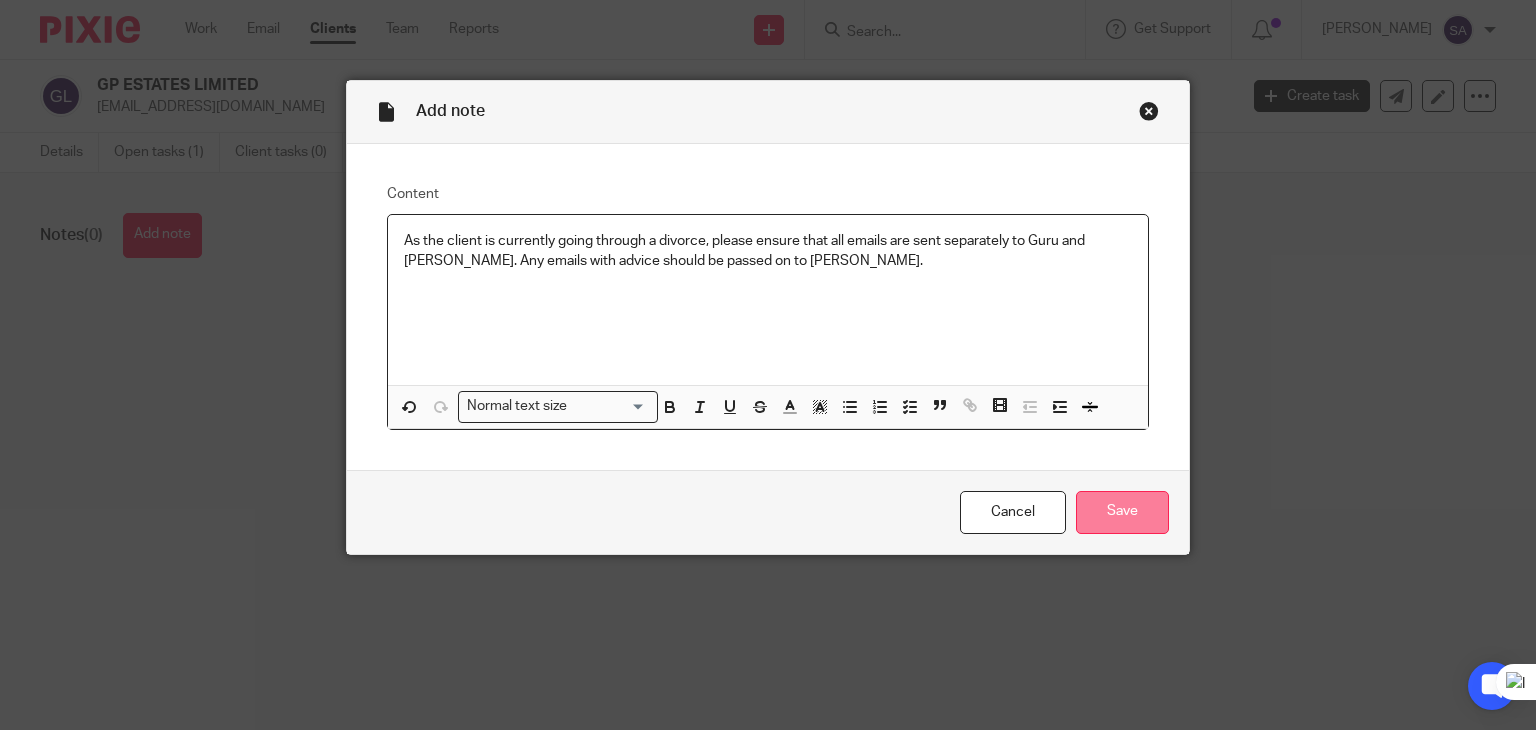click on "Save" at bounding box center [1122, 512] 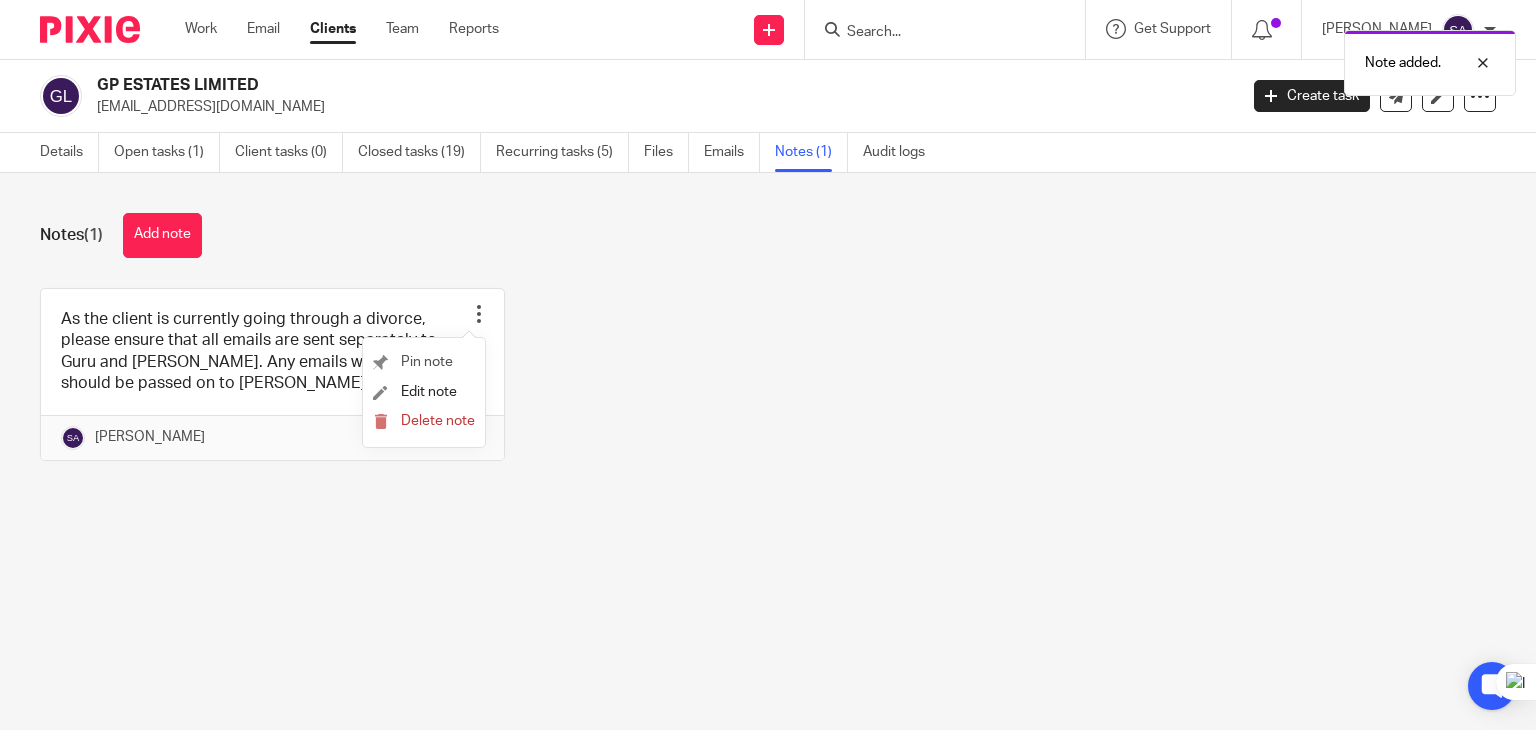 scroll, scrollTop: 0, scrollLeft: 0, axis: both 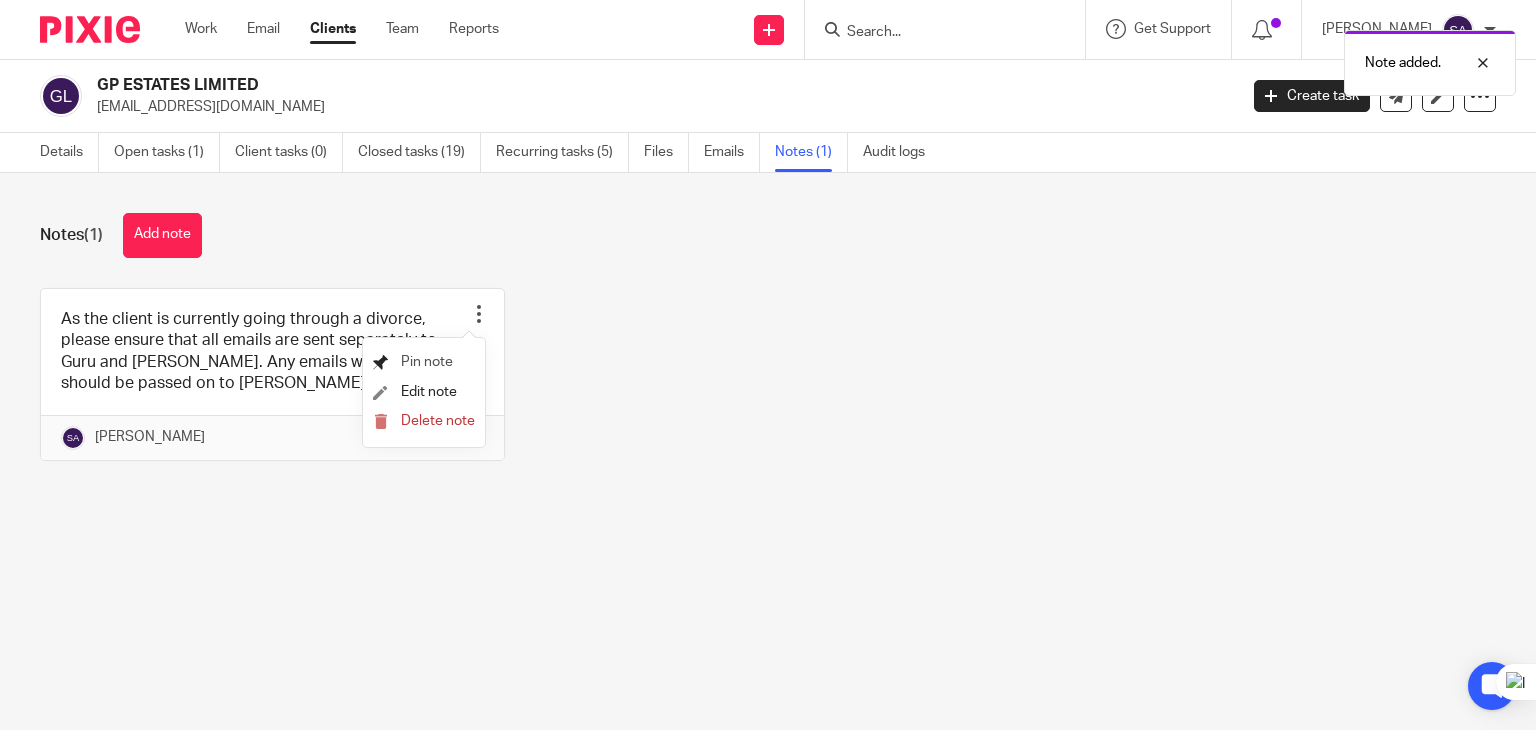 click on "Pin note" at bounding box center [427, 362] 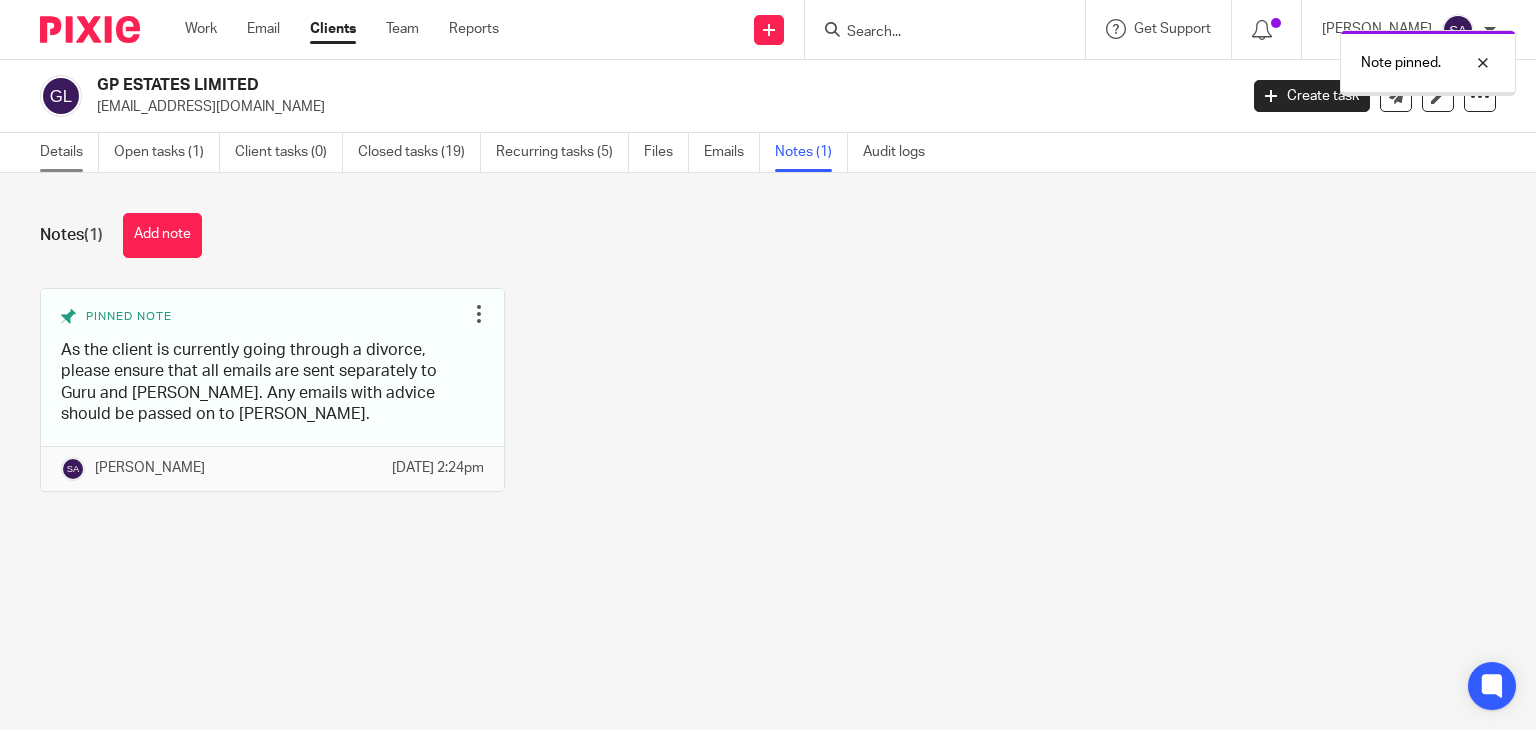 scroll, scrollTop: 0, scrollLeft: 0, axis: both 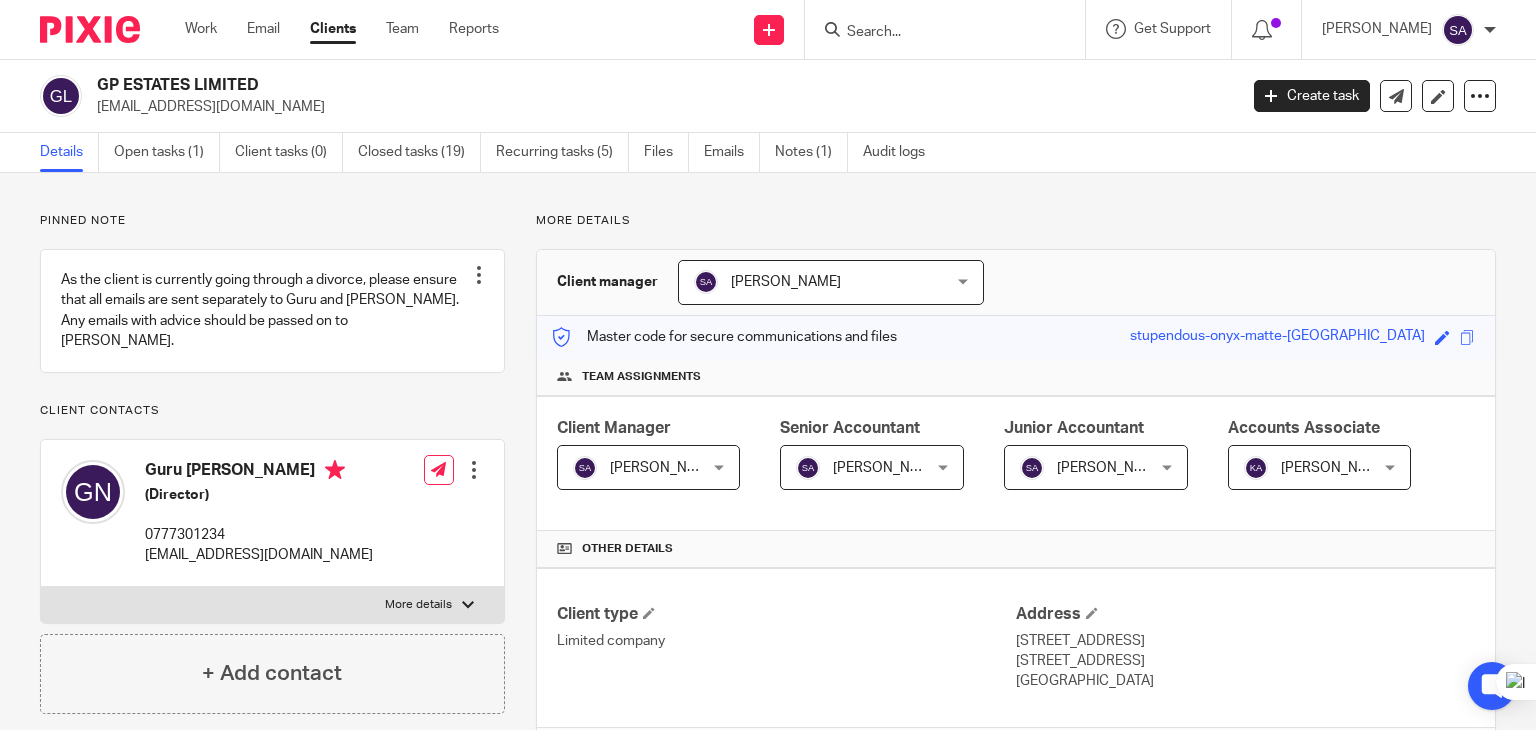 click at bounding box center [935, 33] 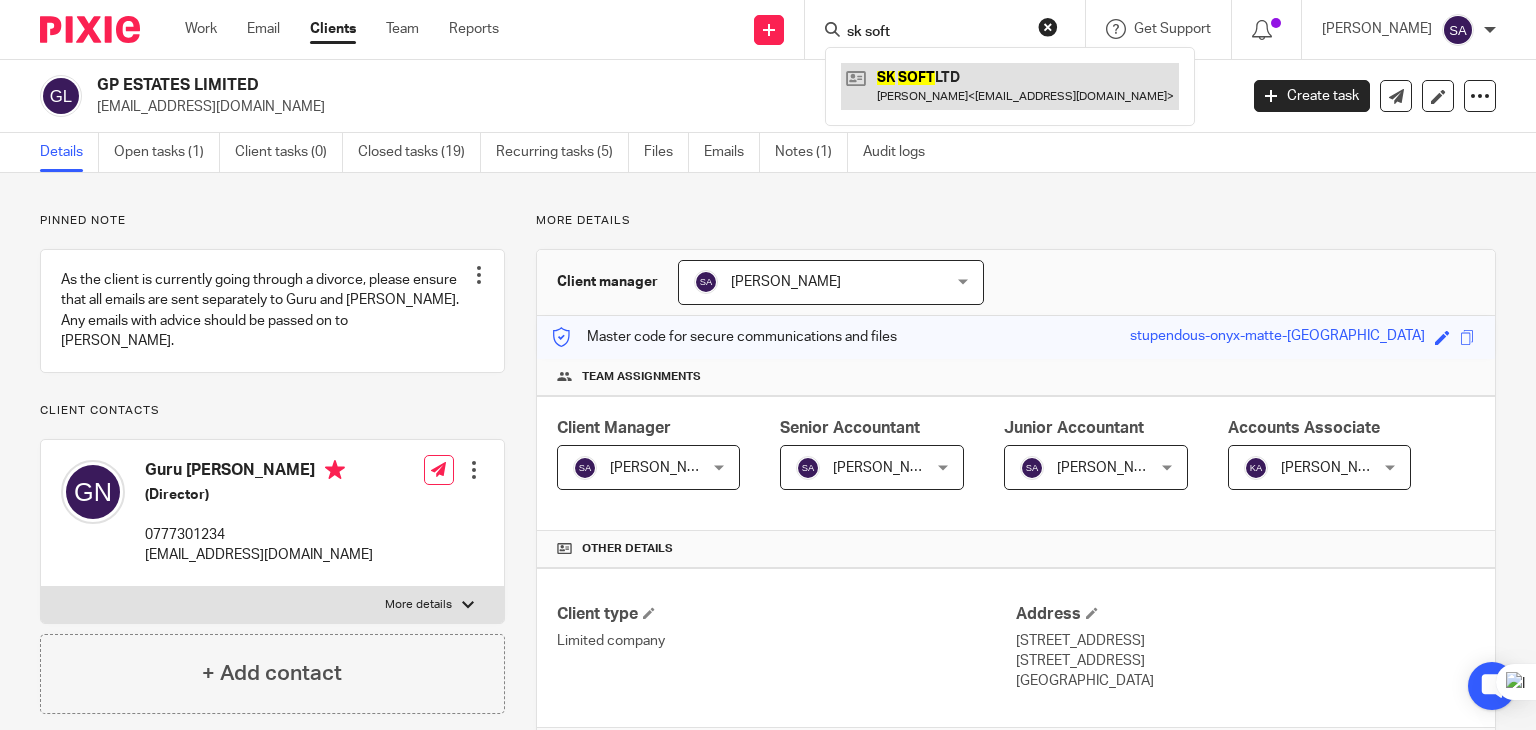 type on "sk soft" 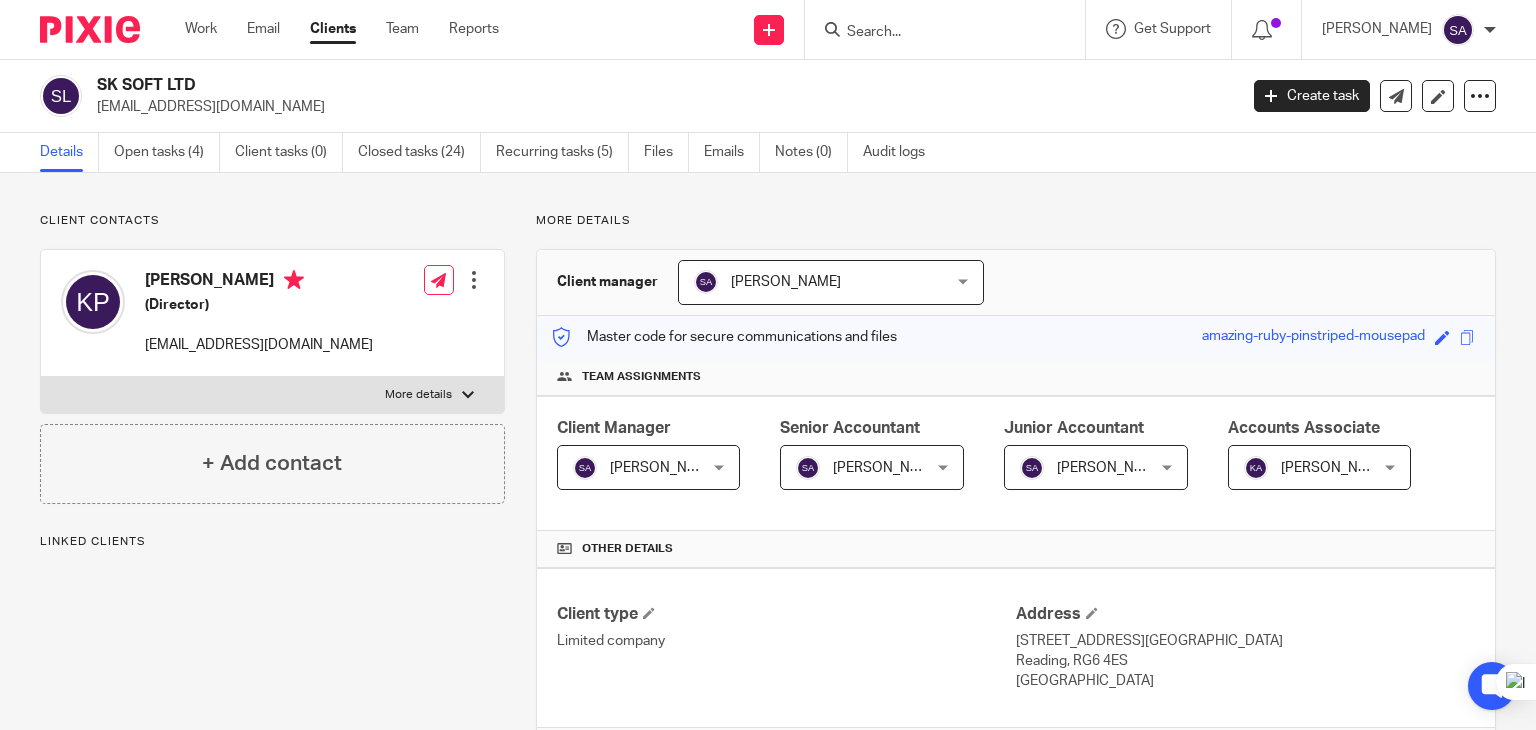 scroll, scrollTop: 0, scrollLeft: 0, axis: both 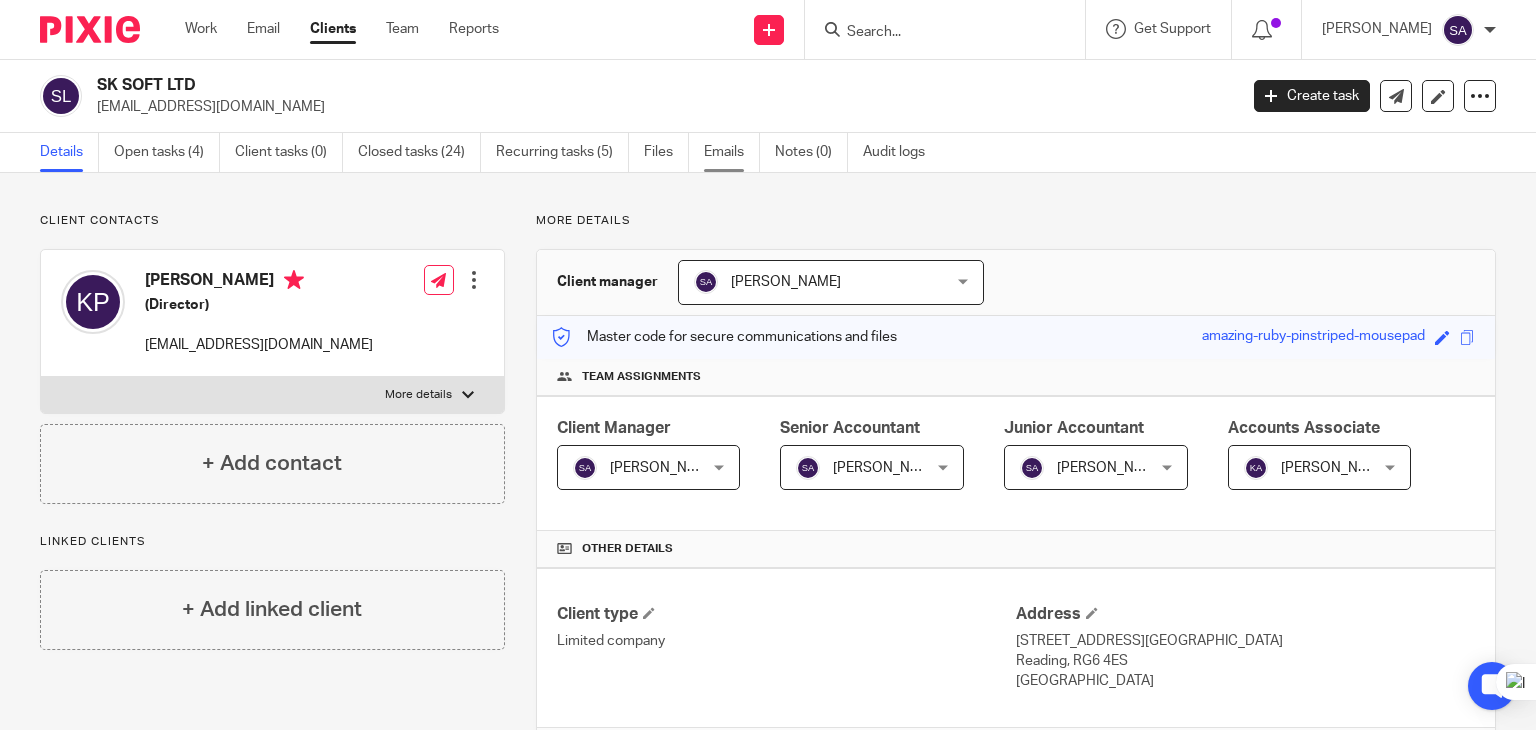 click on "Emails" at bounding box center (732, 152) 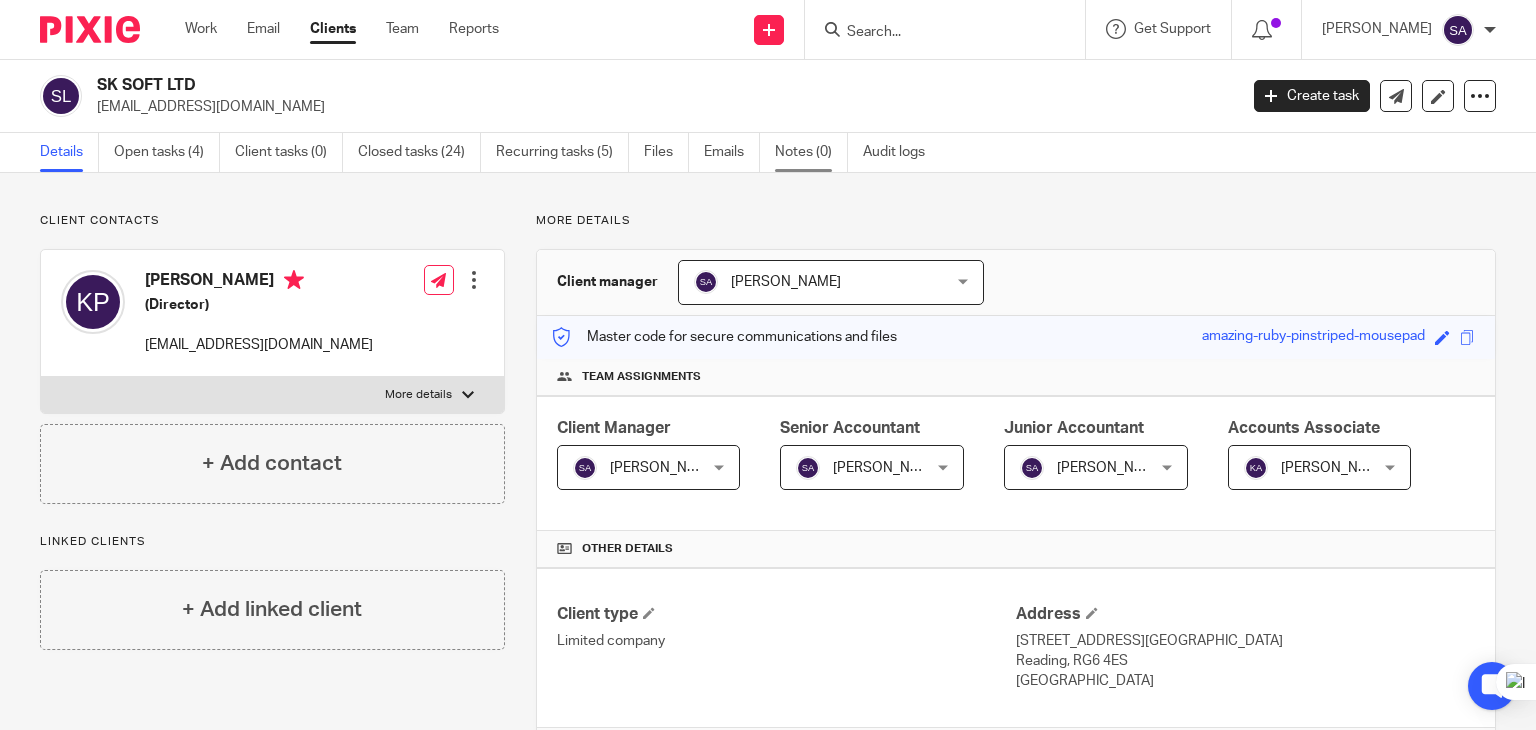 click on "Notes (0)" at bounding box center (811, 152) 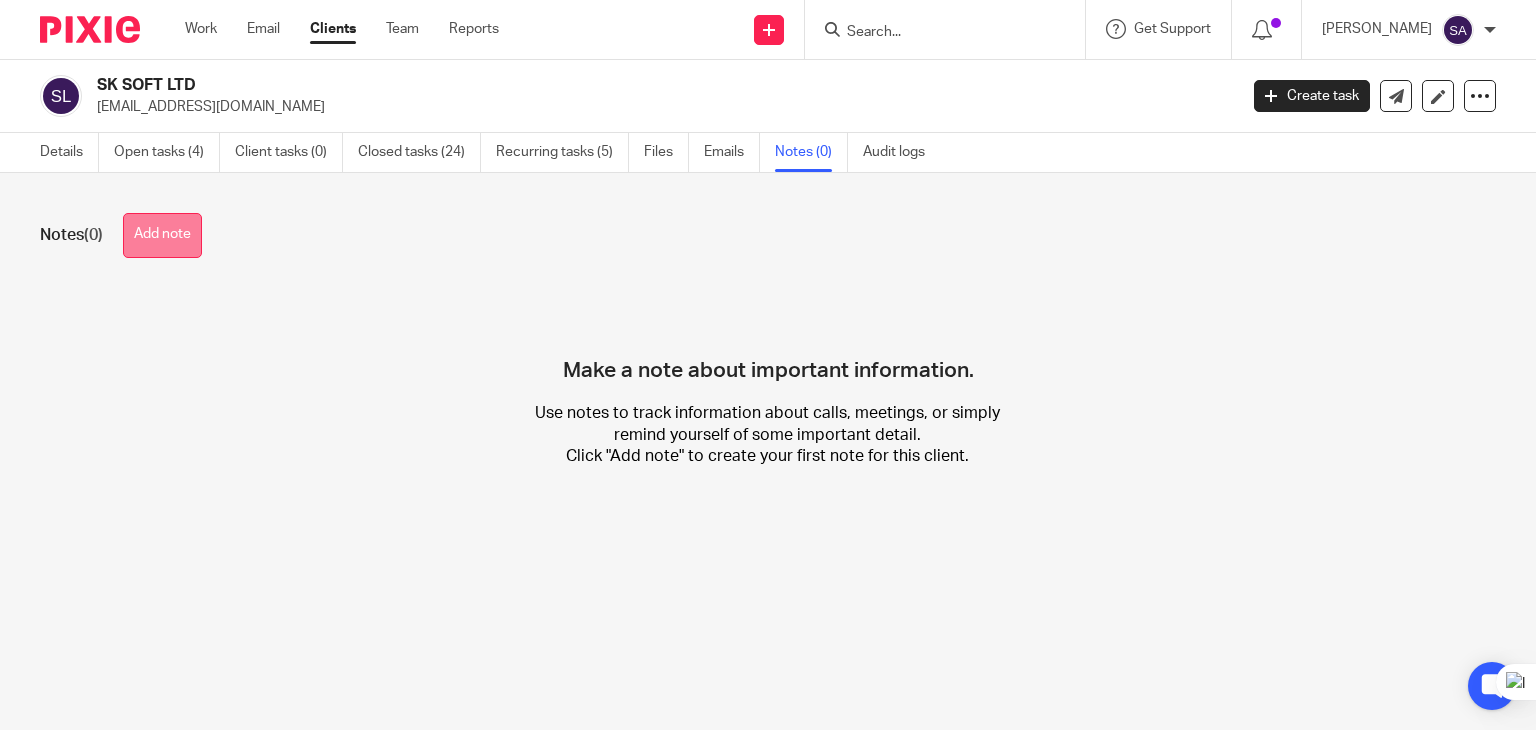scroll, scrollTop: 0, scrollLeft: 0, axis: both 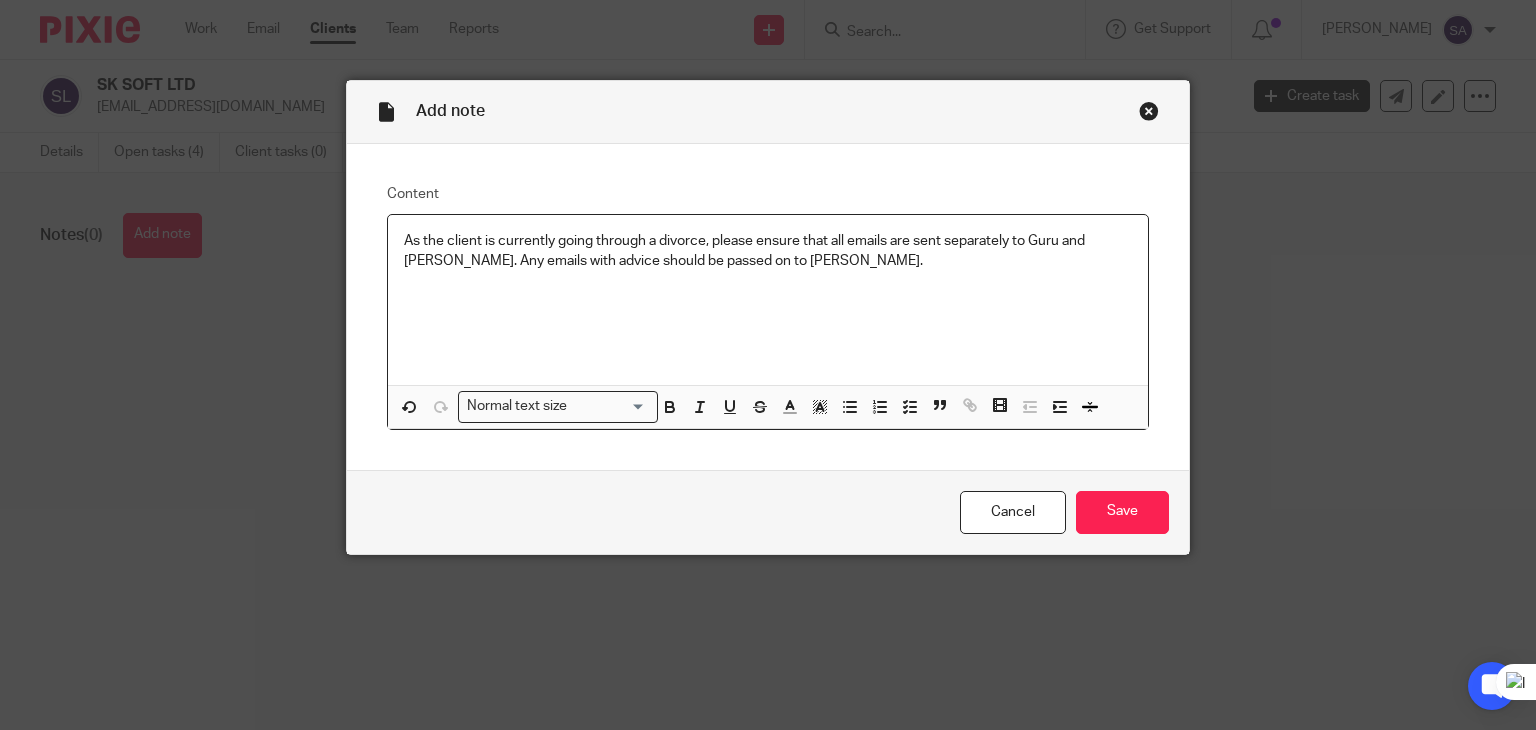click on "As the client is currently going through a divorce, please ensure that all emails are sent separately to Guru and [PERSON_NAME]. Any emails with advice should be passed on to [PERSON_NAME]." at bounding box center (768, 251) 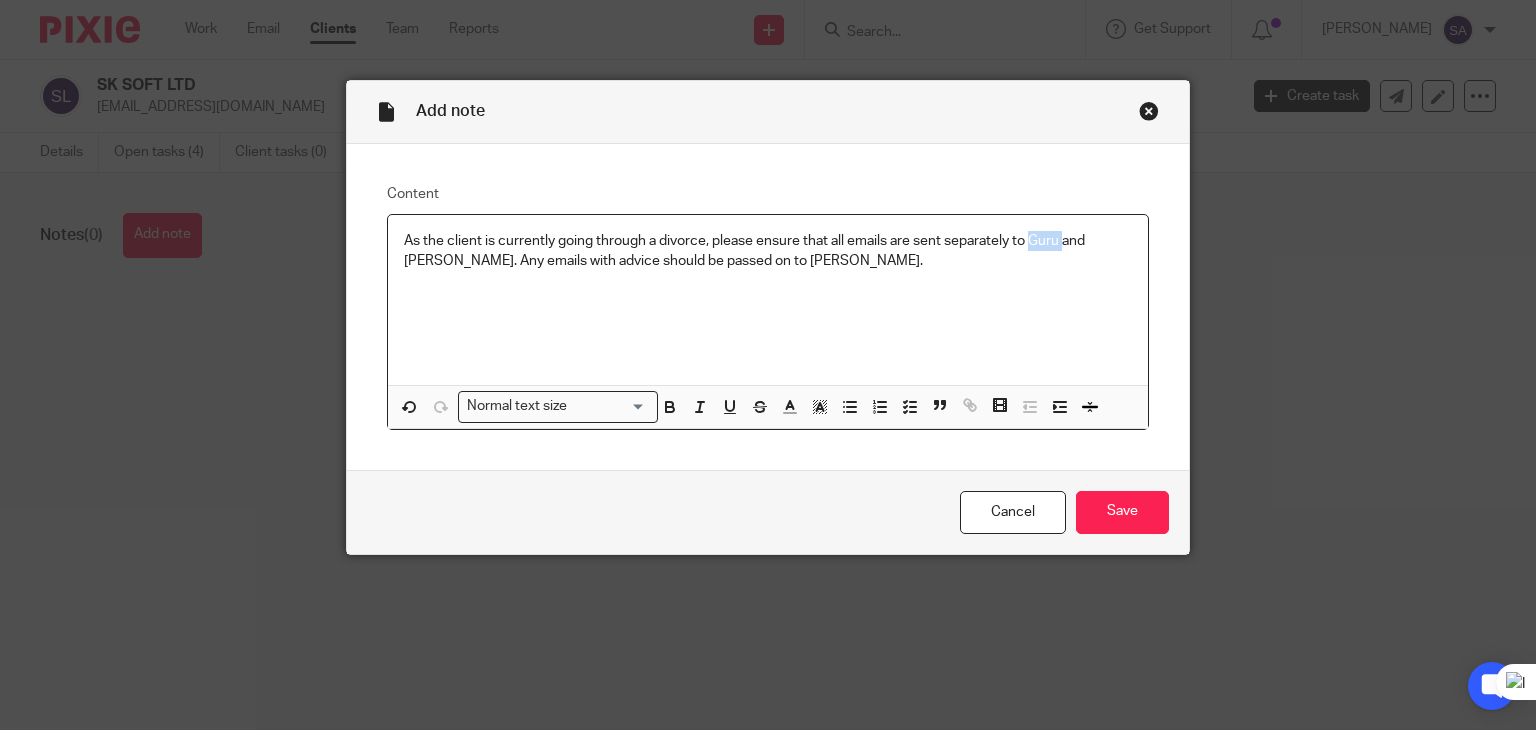 click on "As the client is currently going through a divorce, please ensure that all emails are sent separately to Guru and Priya. Any emails with advice should be passed on to Shafiya." at bounding box center [768, 251] 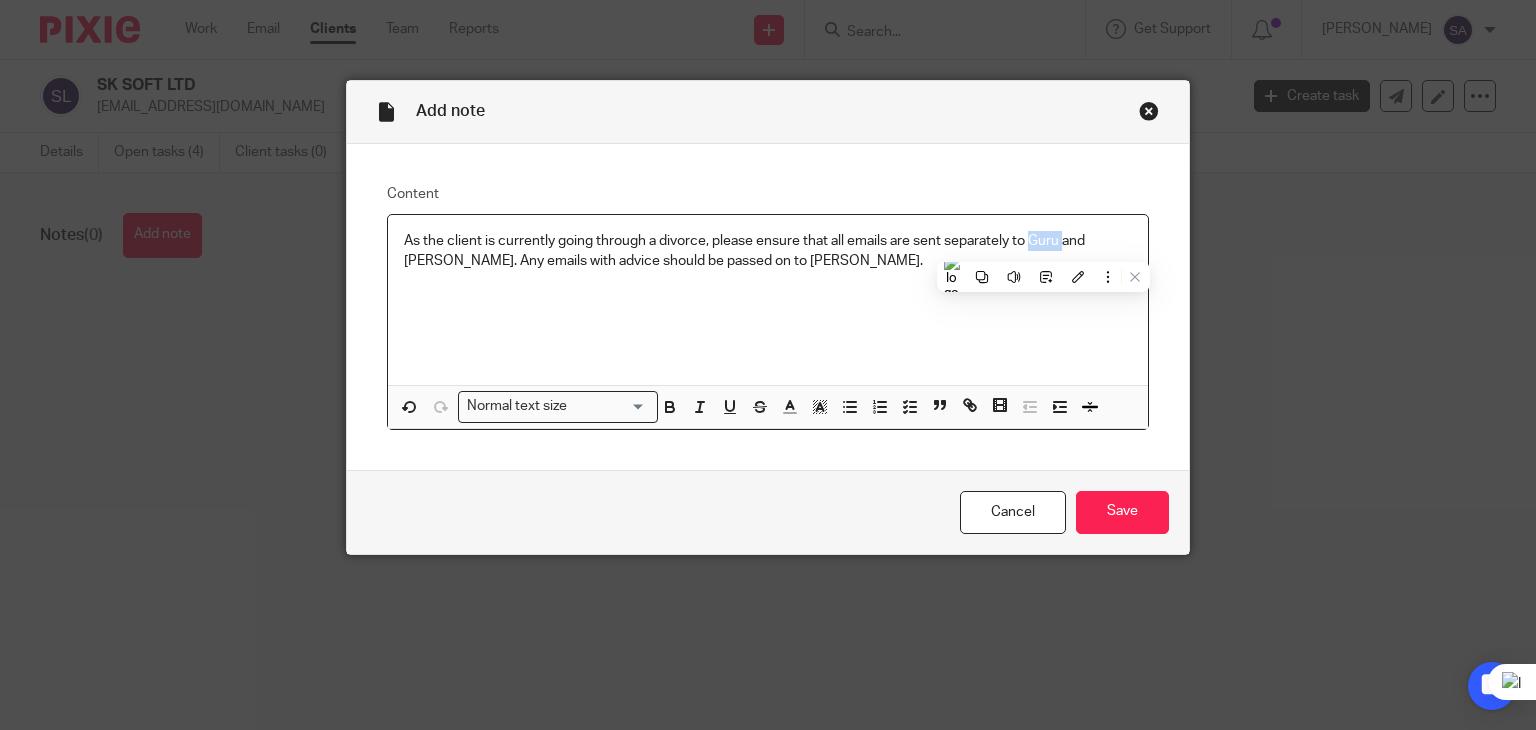type 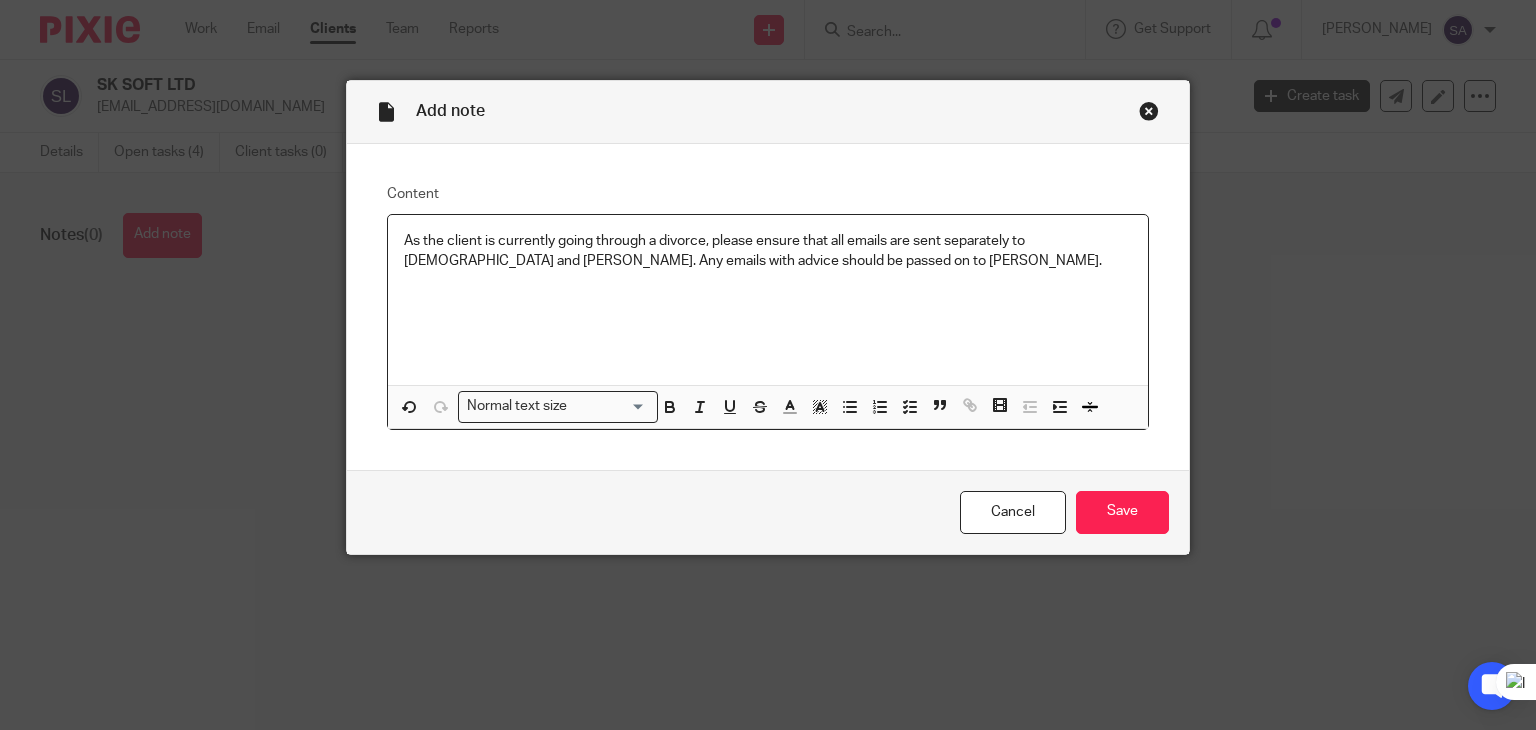 click on "As the client is currently going through a divorce, please ensure that all emails are sent separately to Krishna and Priya. Any emails with advice should be passed on to Shafiya." at bounding box center (768, 251) 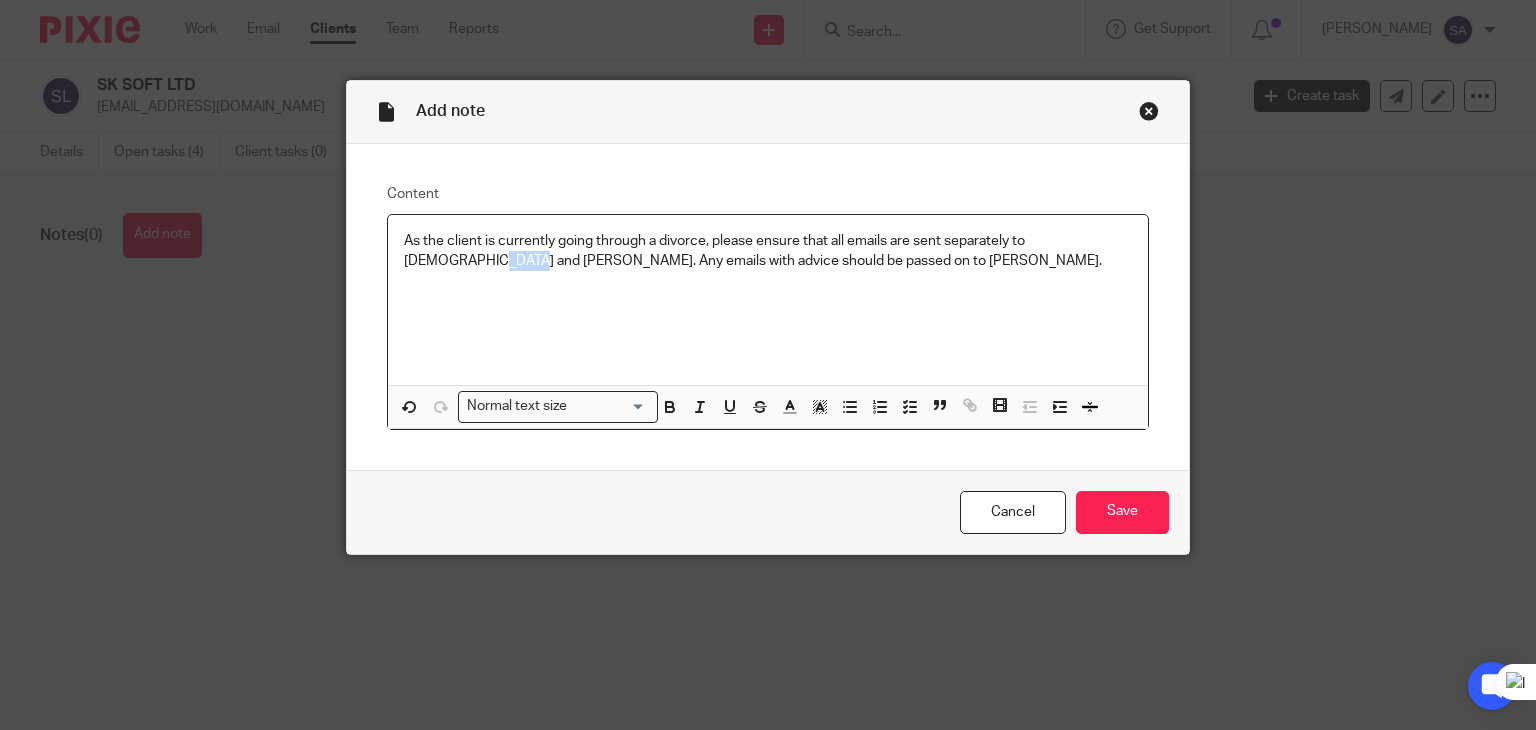 click on "As the client is currently going through a divorce, please ensure that all emails are sent separately to Krishna and Priya. Any emails with advice should be passed on to Shafiya." at bounding box center [768, 251] 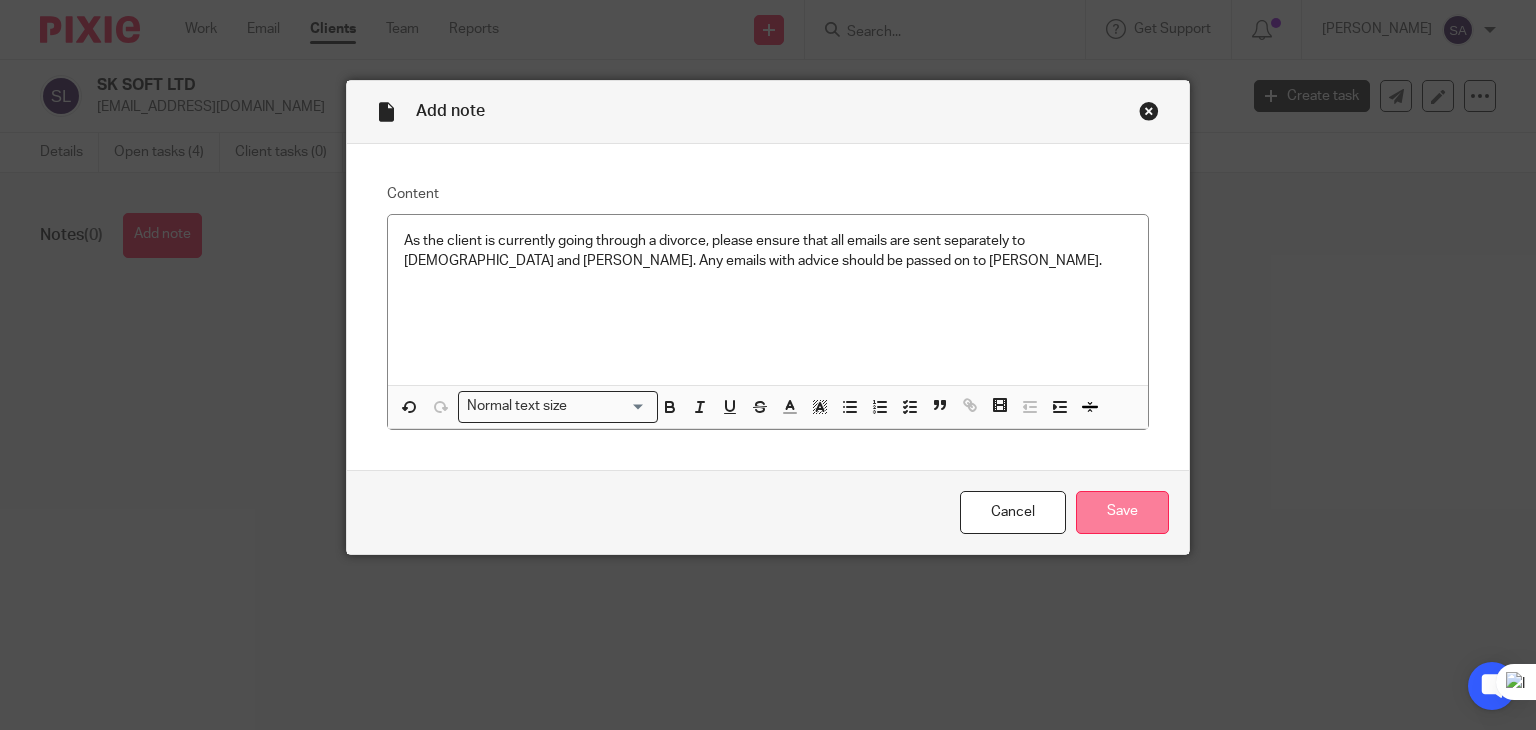click on "Save" at bounding box center [1122, 512] 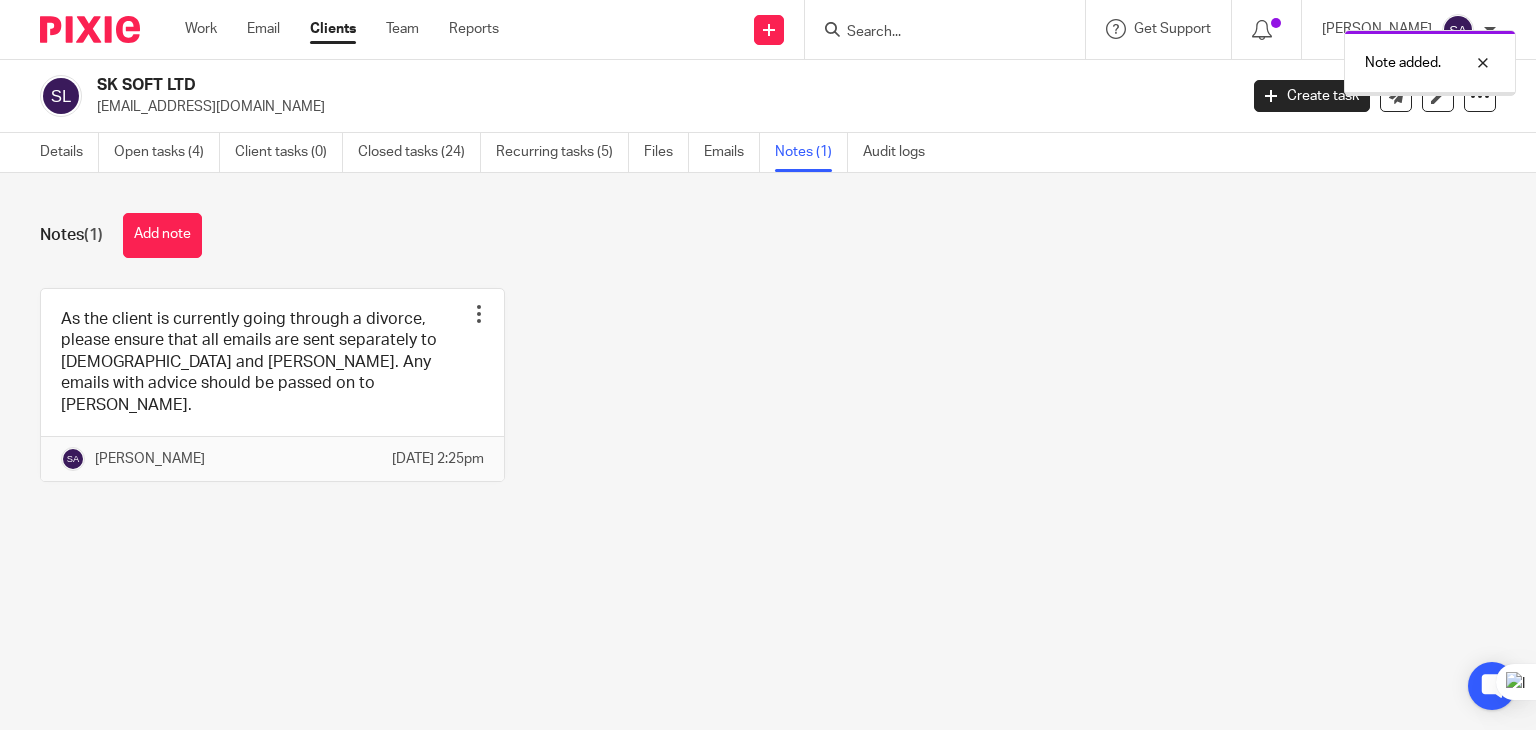 scroll, scrollTop: 0, scrollLeft: 0, axis: both 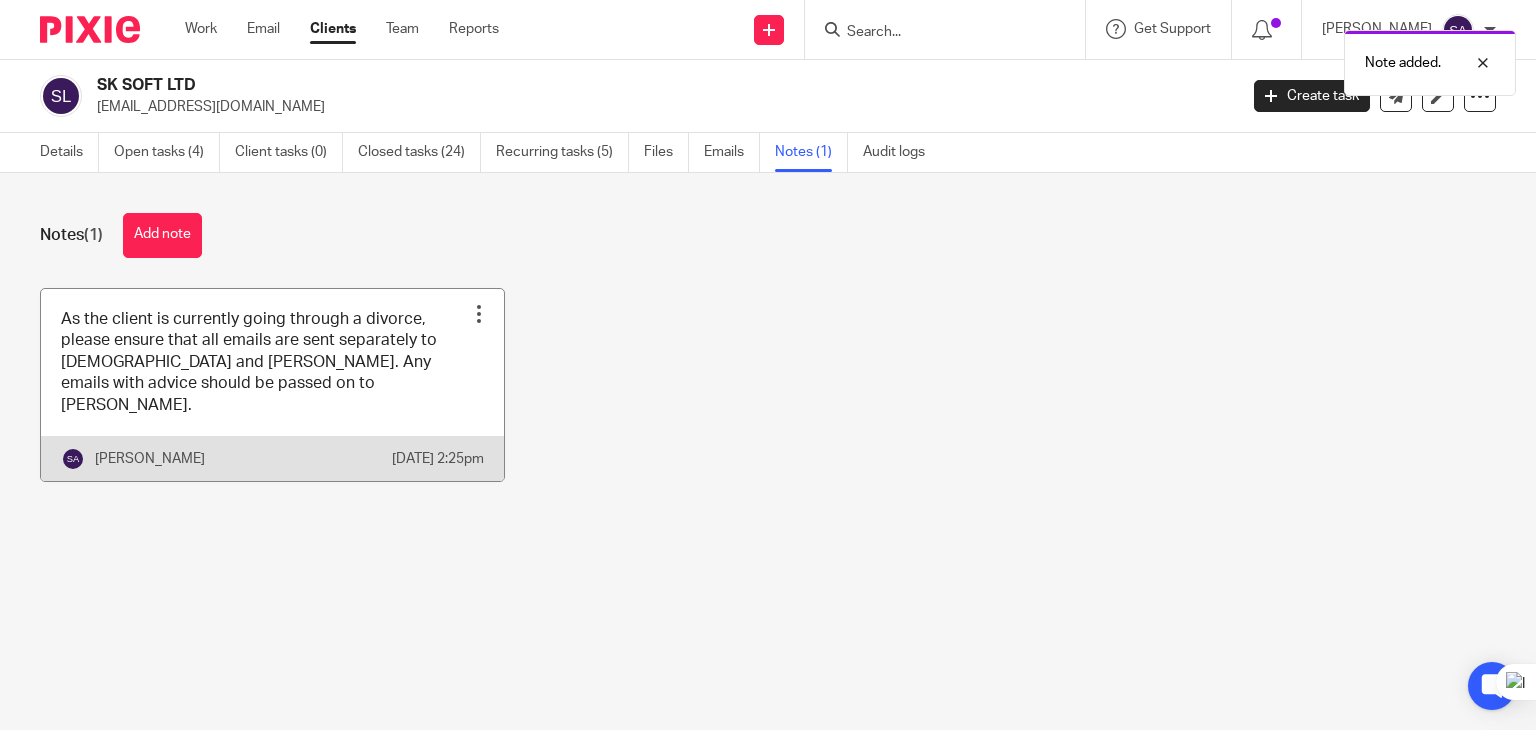 click at bounding box center (479, 314) 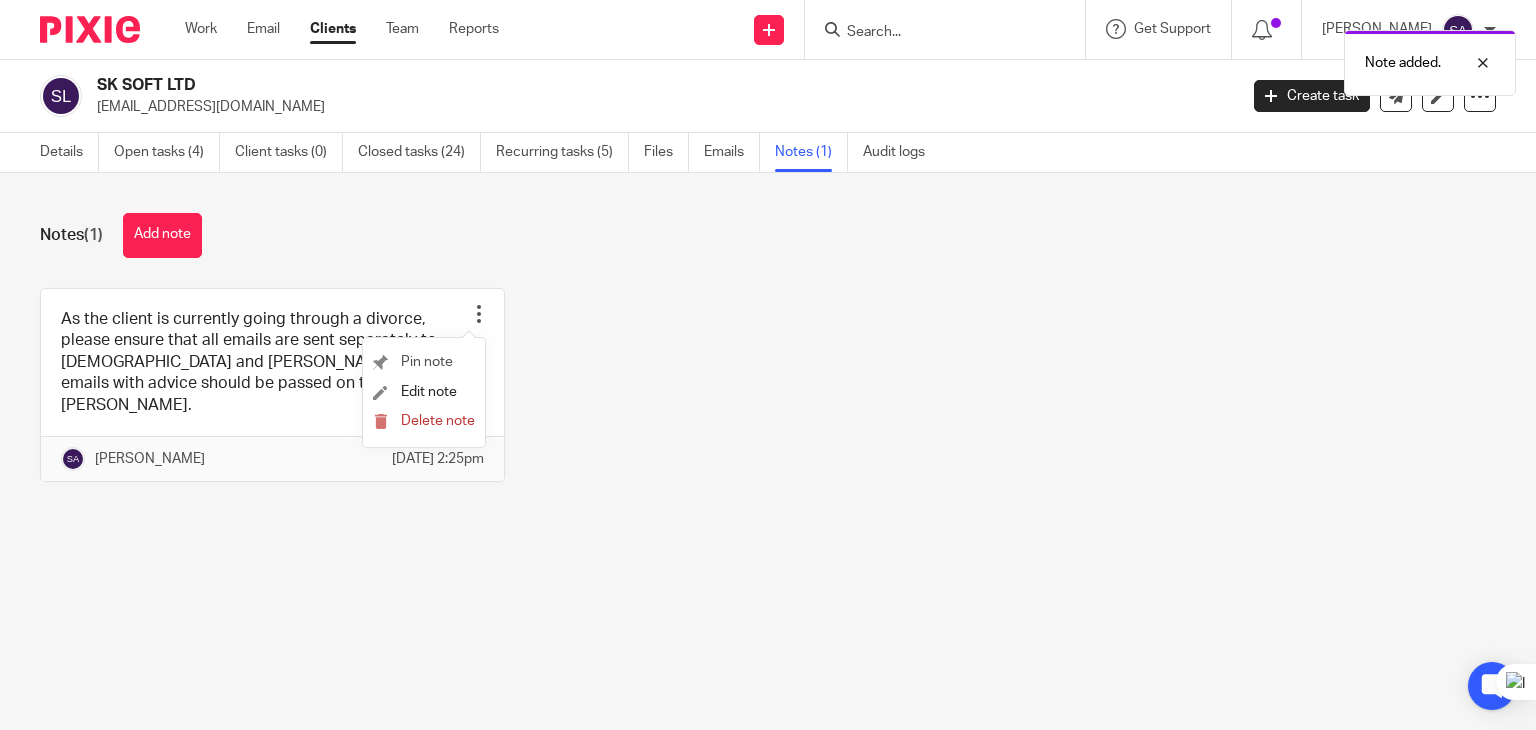 click on "Pin note" at bounding box center [424, 363] 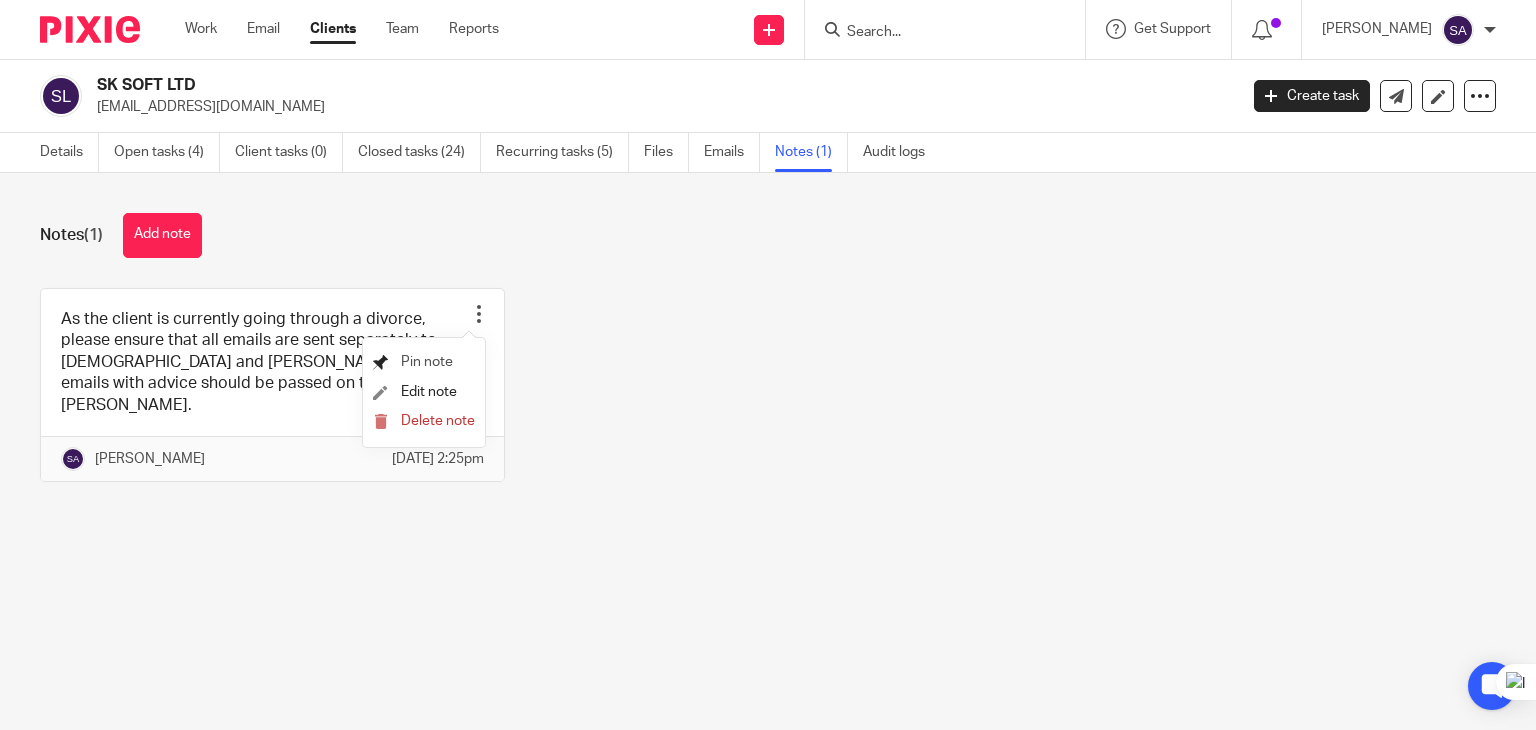 click on "Pin note" at bounding box center (427, 362) 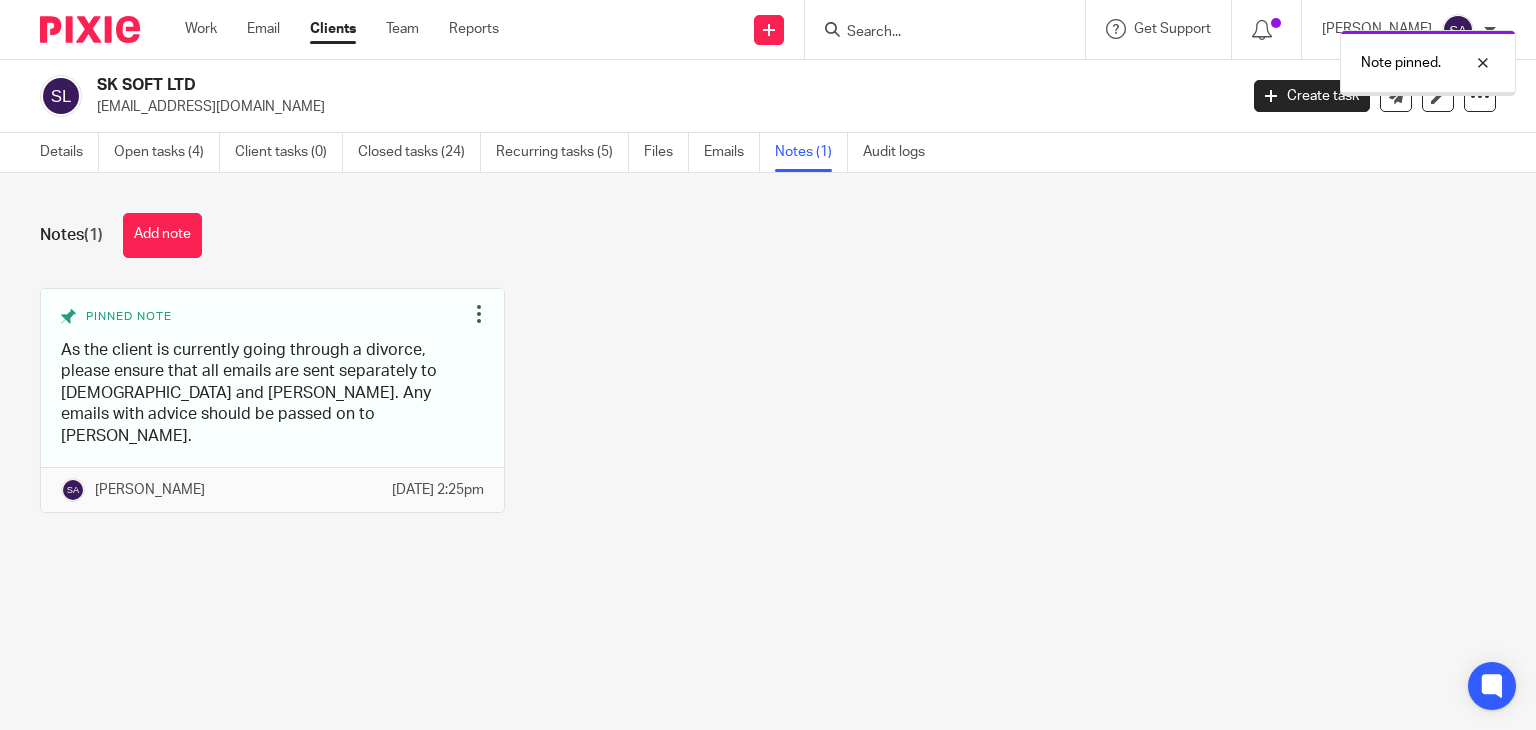 scroll, scrollTop: 0, scrollLeft: 0, axis: both 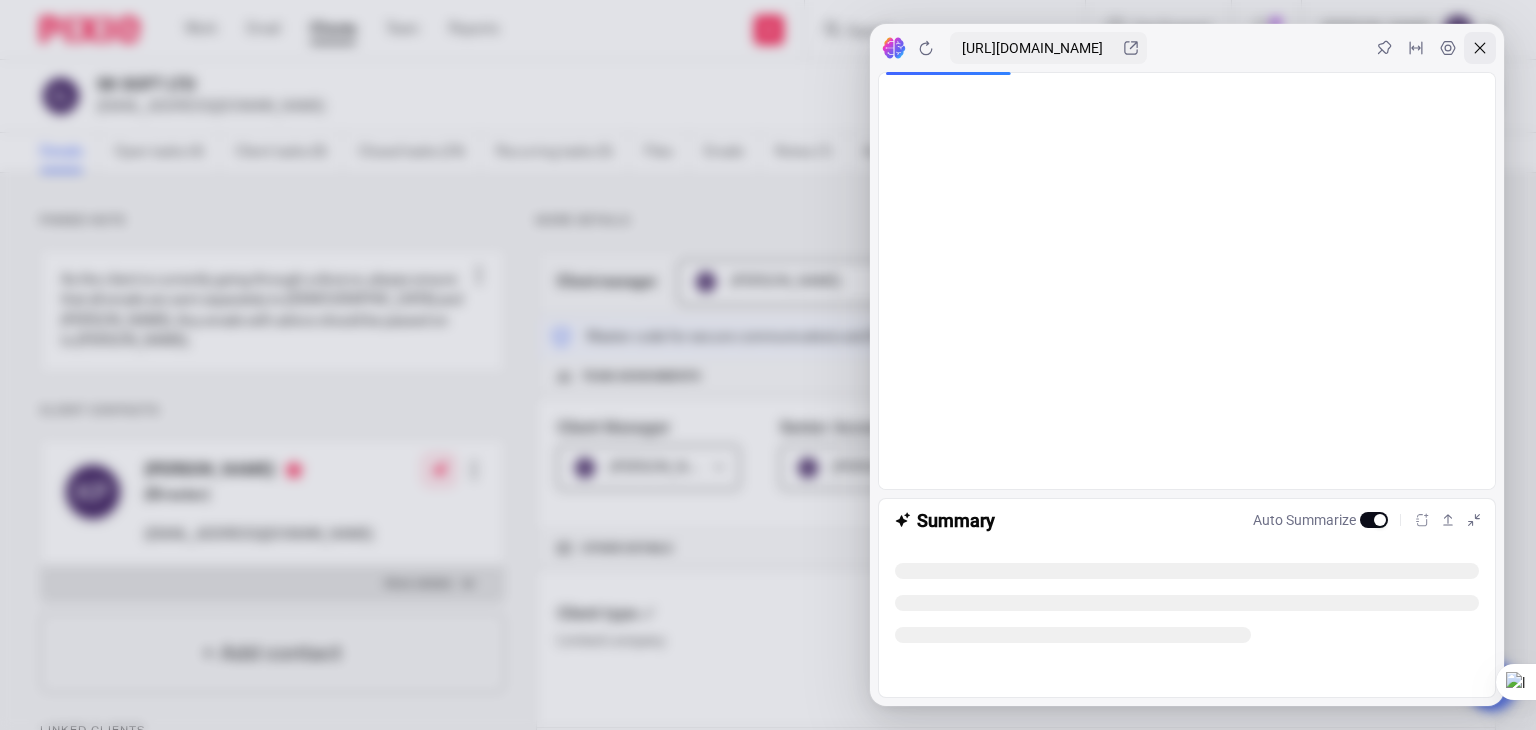 click 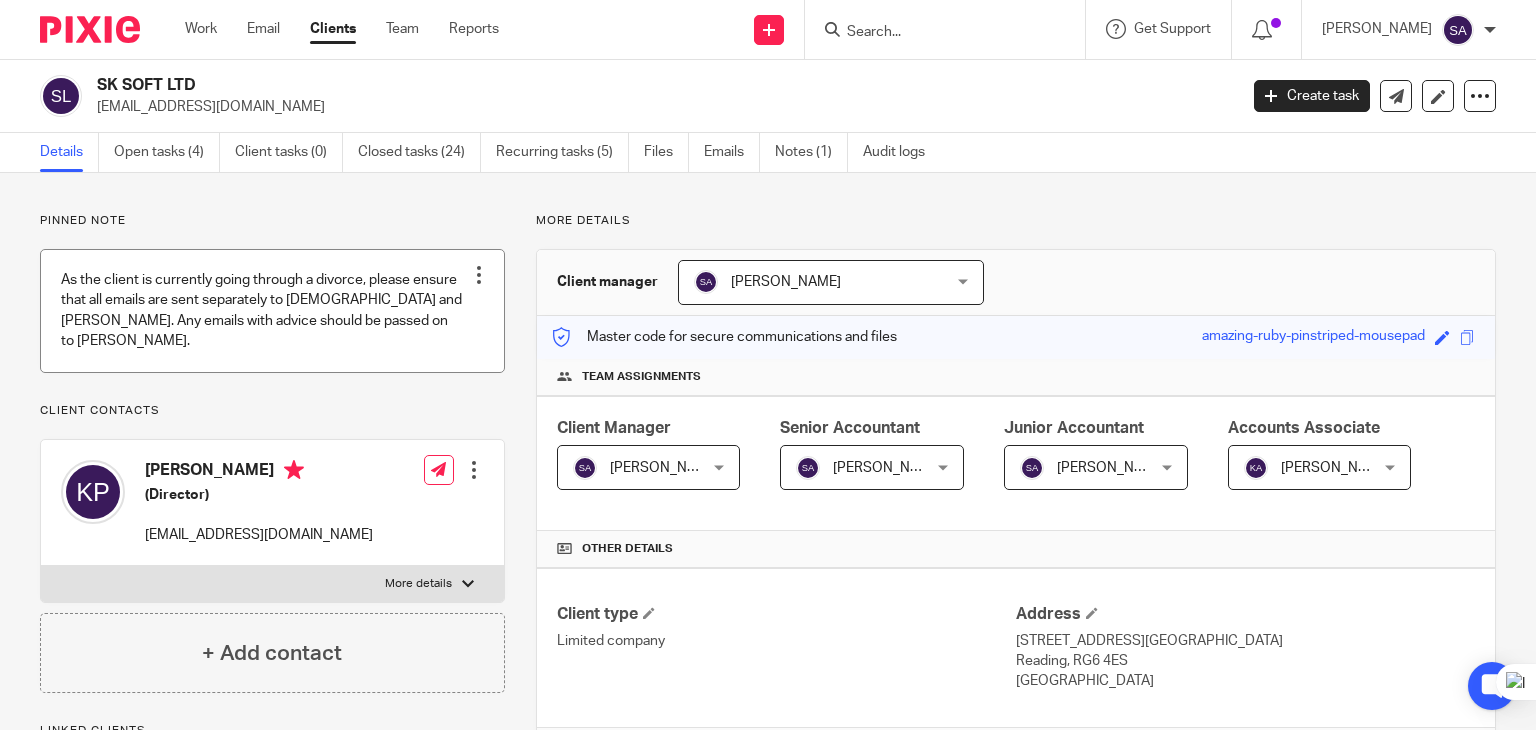 click at bounding box center (479, 275) 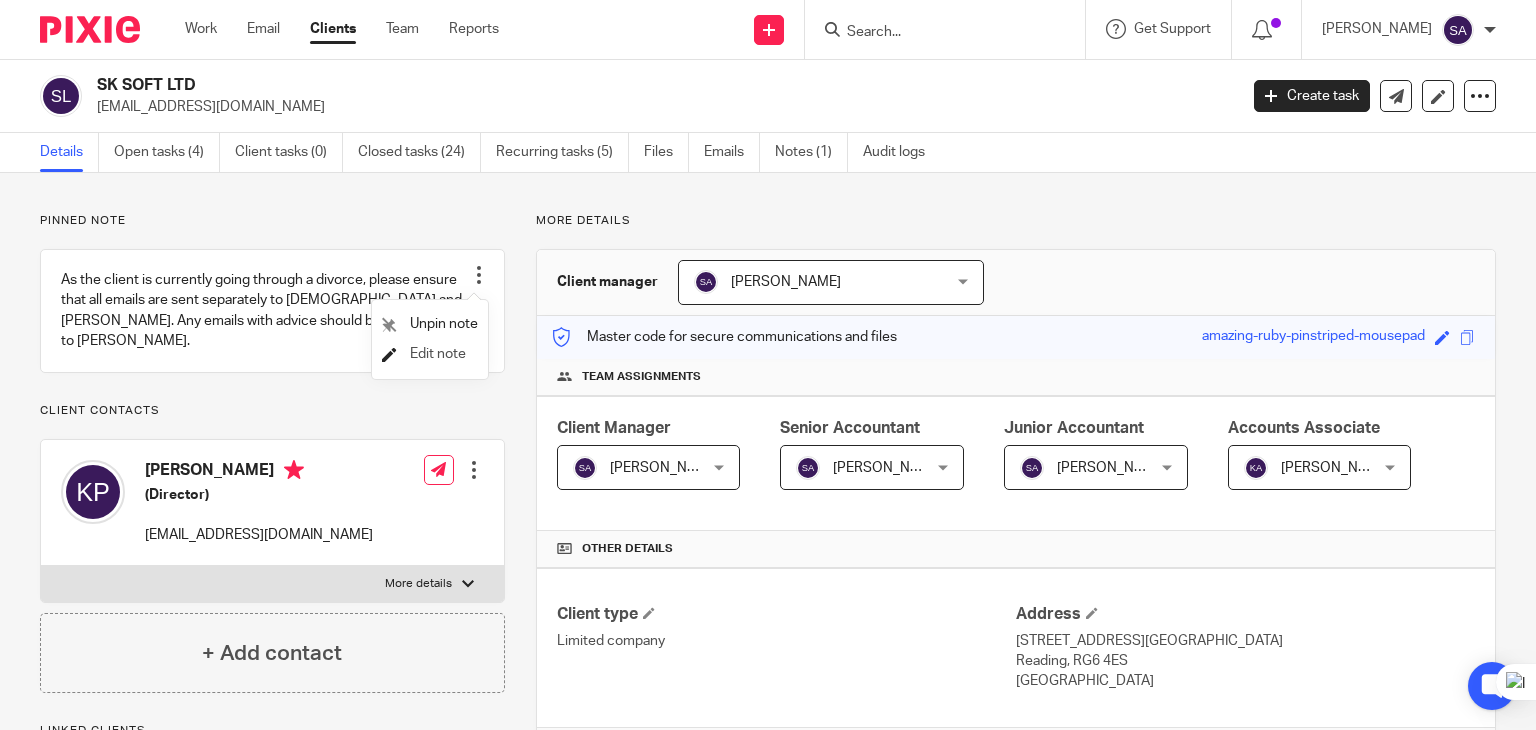 click on "Edit note" at bounding box center (438, 354) 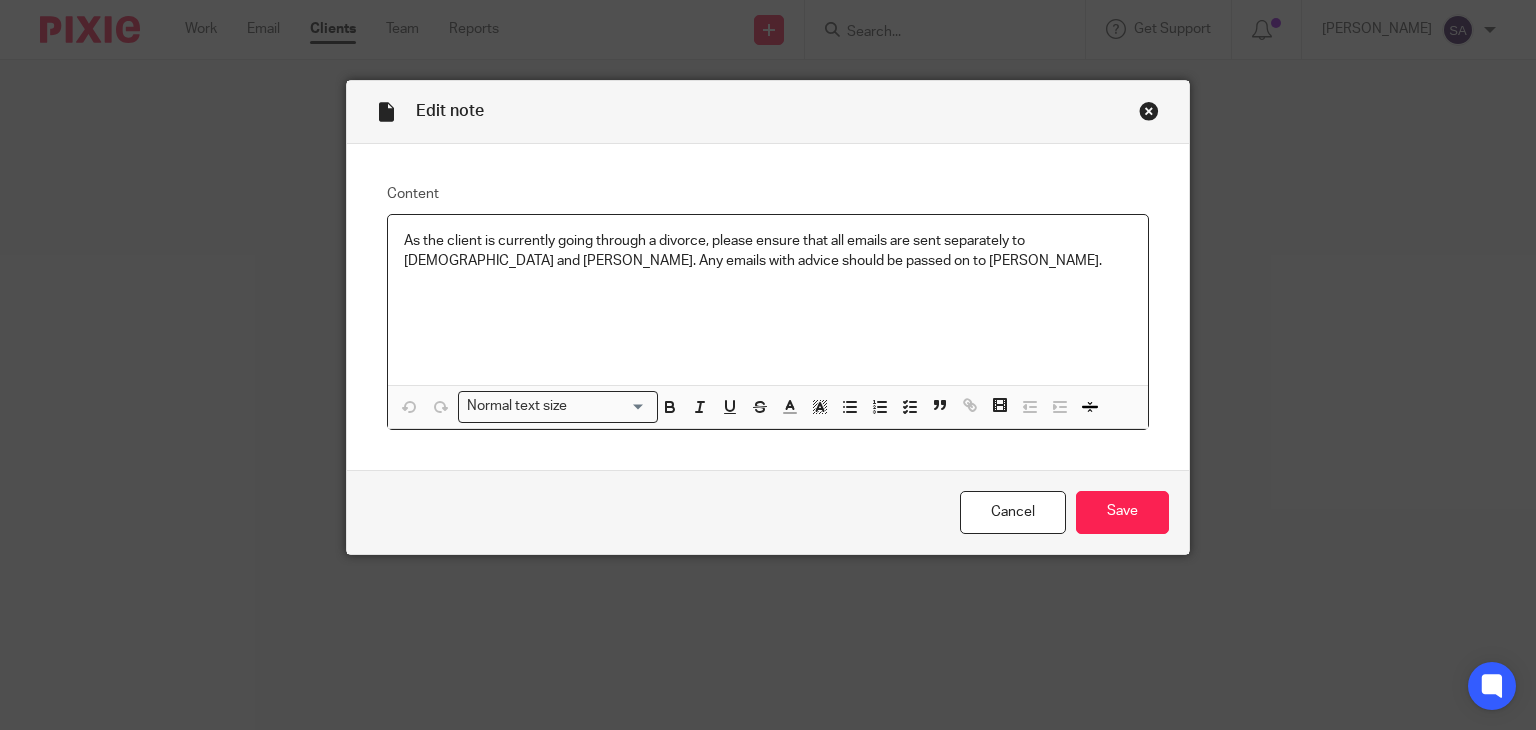 scroll, scrollTop: 0, scrollLeft: 0, axis: both 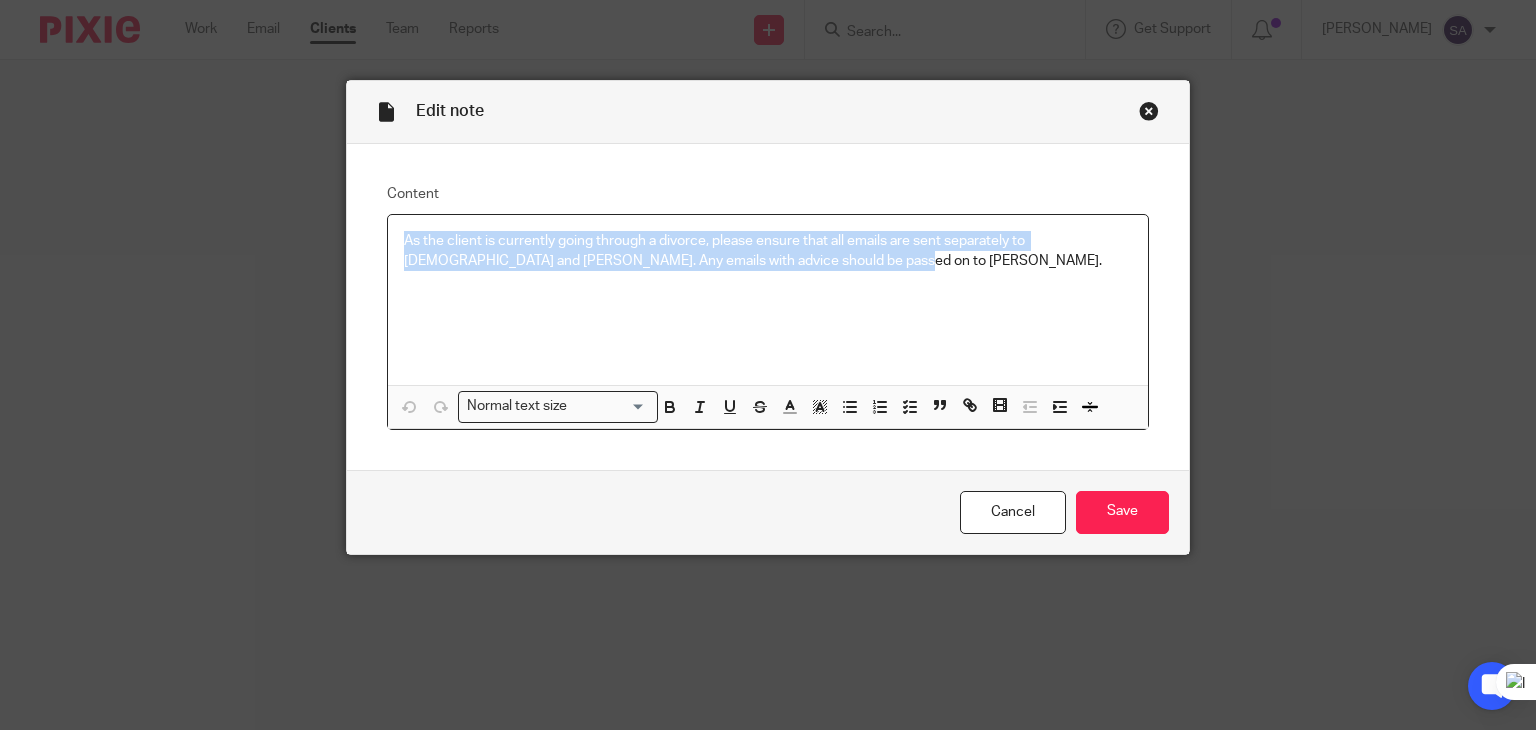 drag, startPoint x: 822, startPoint y: 257, endPoint x: 376, endPoint y: 229, distance: 446.87805 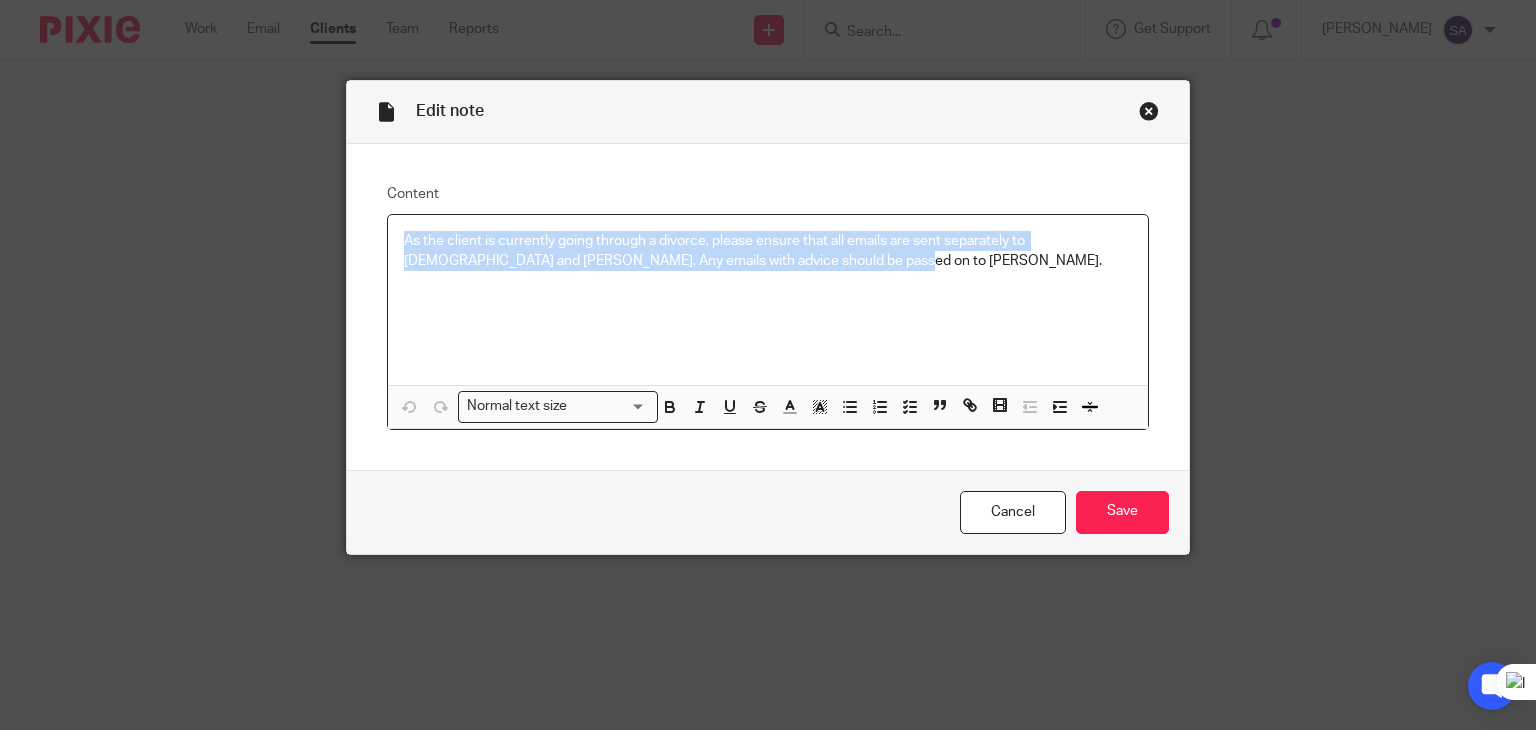 click on "Content   As the client is currently going through a divorce, please ensure that all emails are sent separately to [DEMOGRAPHIC_DATA] and [PERSON_NAME]. Any emails with advice should be passed on to [PERSON_NAME].
Normal text size
Loading...
Remove
Edit
Insert new video
Copy and paste the video URL. Youtube, Vimeo and Loom URLs are supported.
Close
Submit
<p>As the client is currently going through a divorce, please ensure that all emails are sent separately to [PERSON_NAME] and [PERSON_NAME]. Any emails with advice should be passed on to [PERSON_NAME].</p><br>" at bounding box center [768, 307] 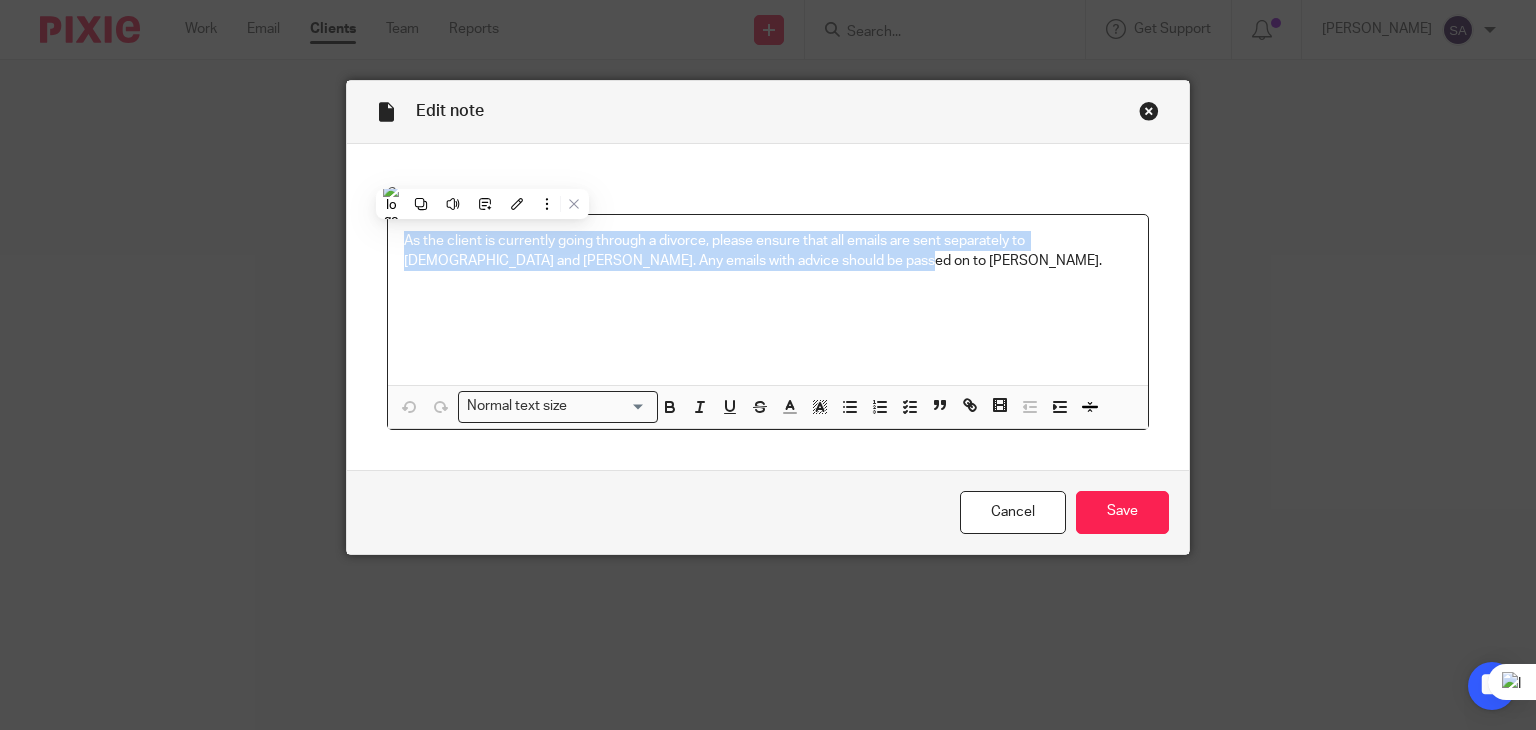 copy on "As the client is currently going through a divorce, please ensure that all emails are sent separately to [DEMOGRAPHIC_DATA] and [PERSON_NAME]. Any emails with advice should be passed on to [PERSON_NAME]." 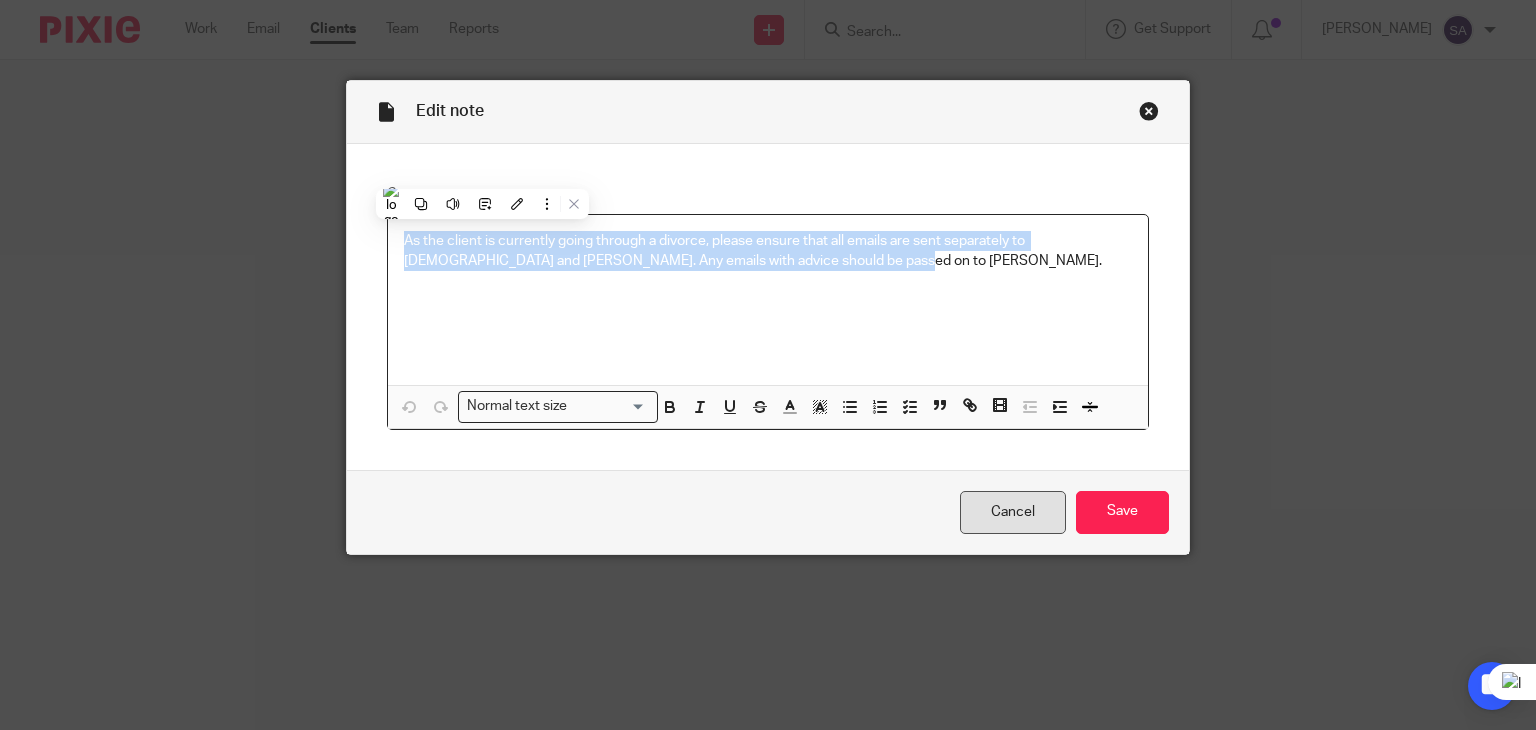 click on "Cancel" at bounding box center (1013, 512) 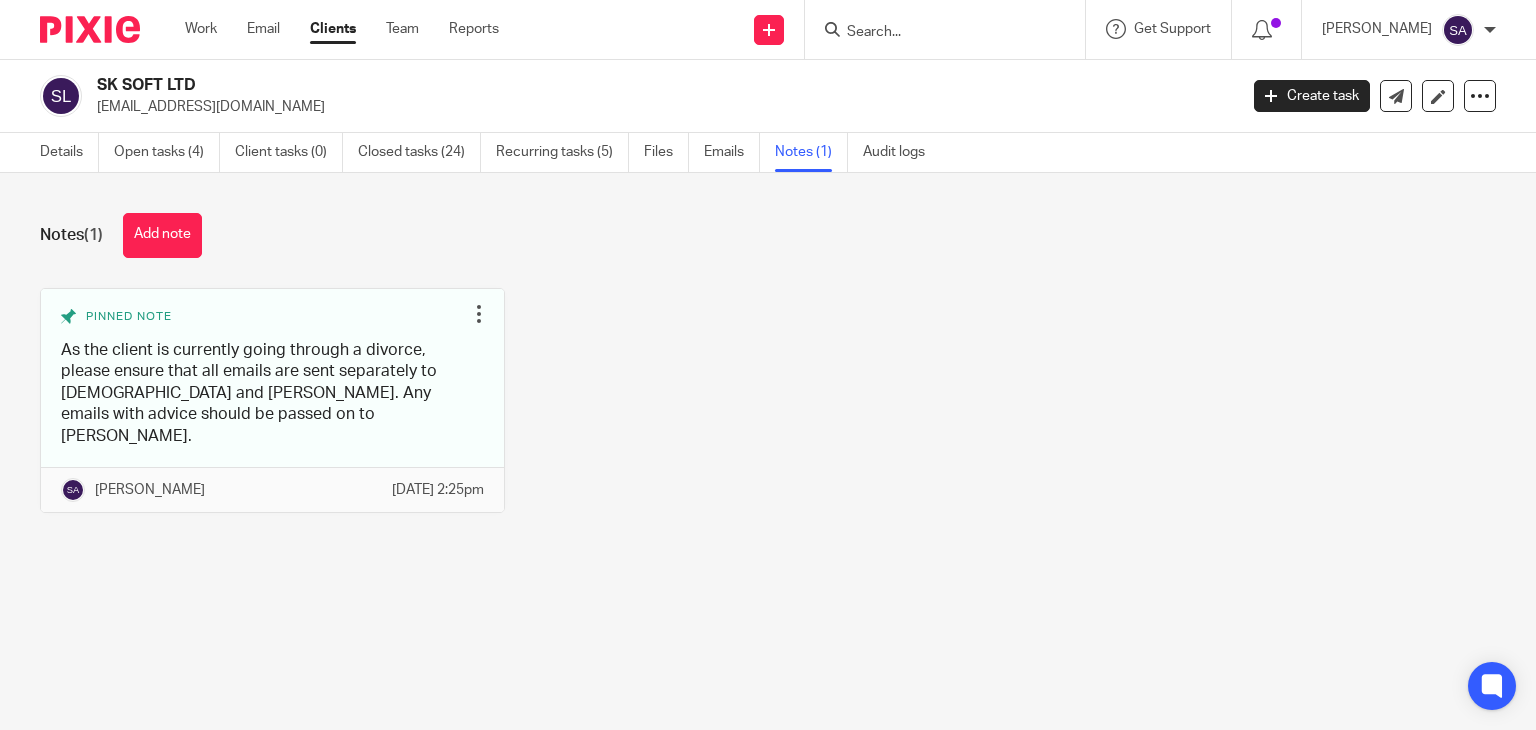 scroll, scrollTop: 0, scrollLeft: 0, axis: both 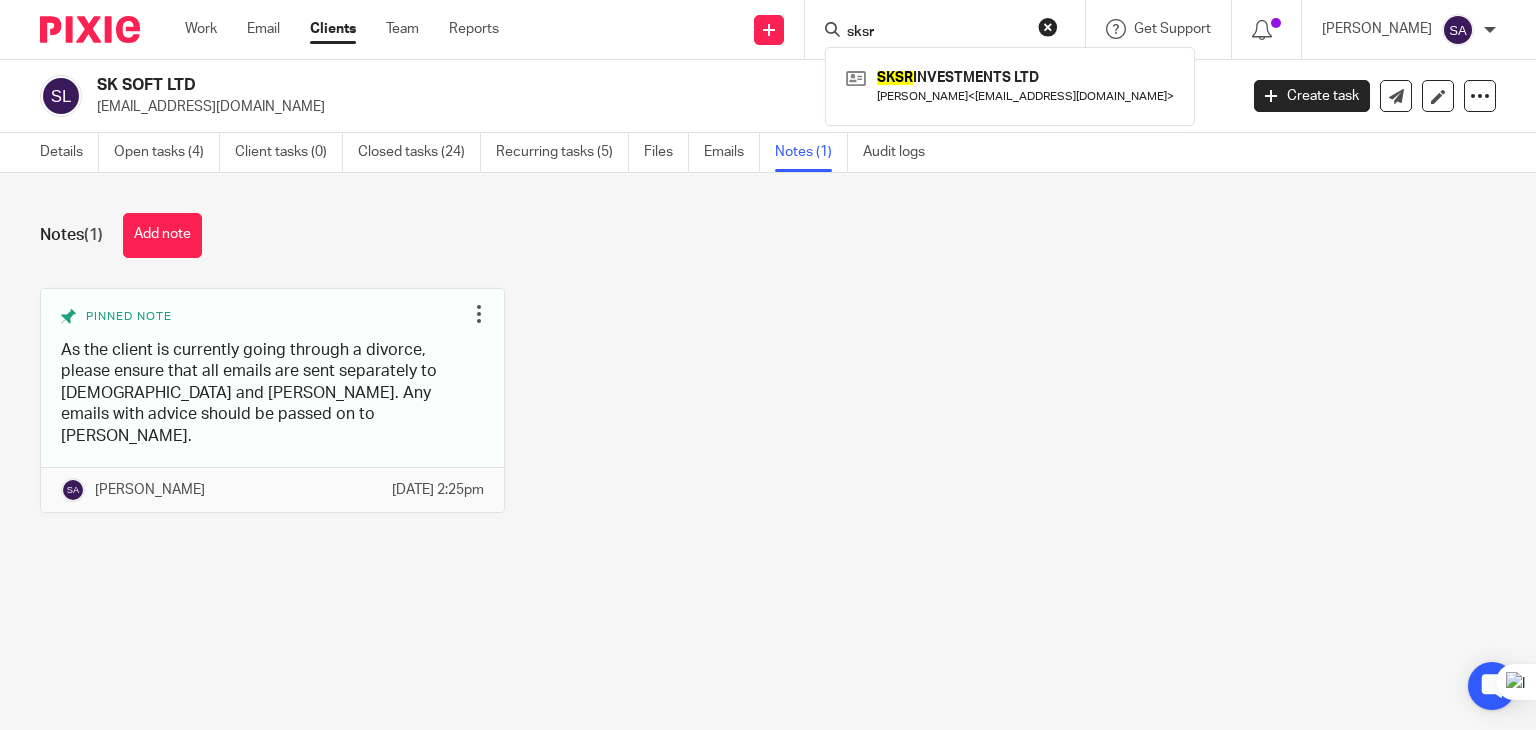 type on "sksr" 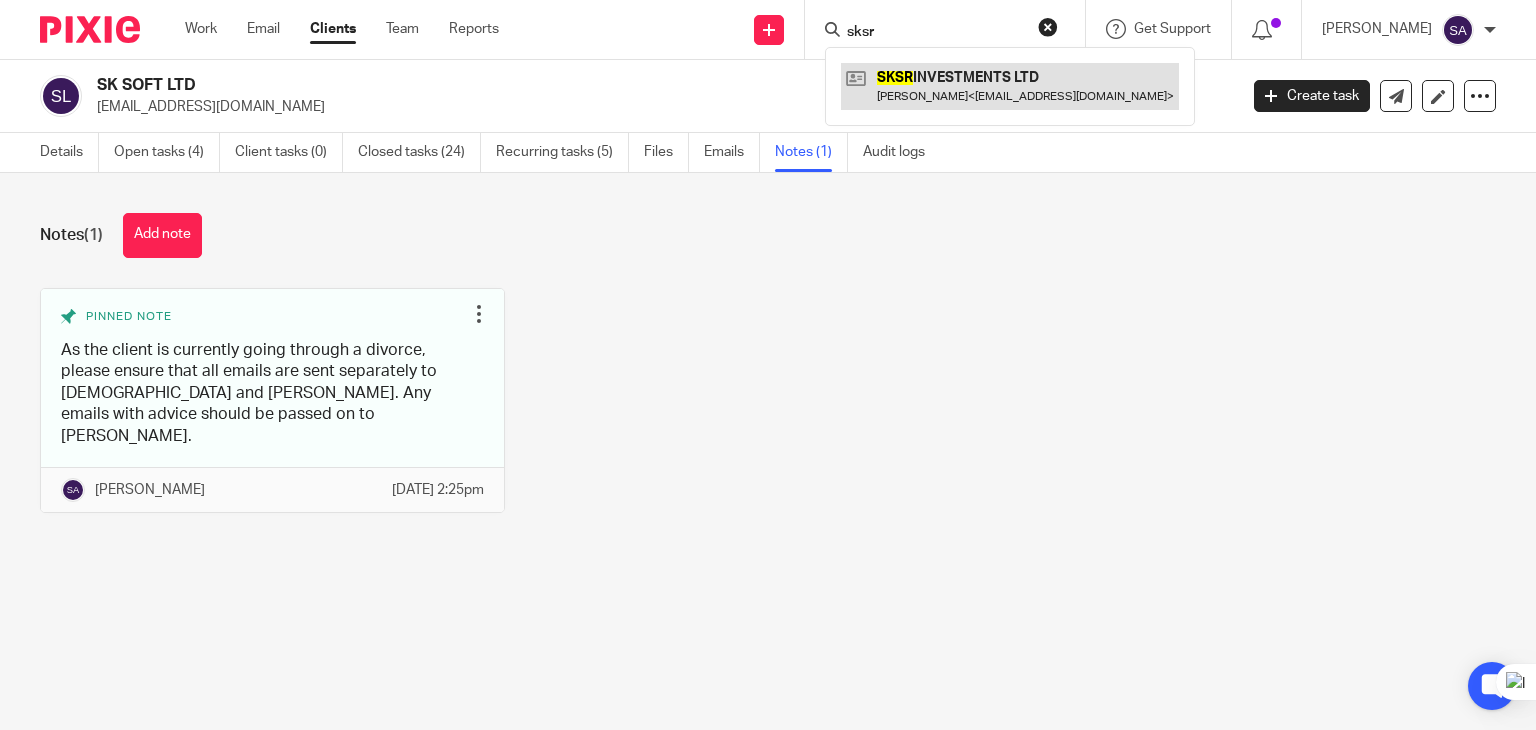 click at bounding box center [1010, 86] 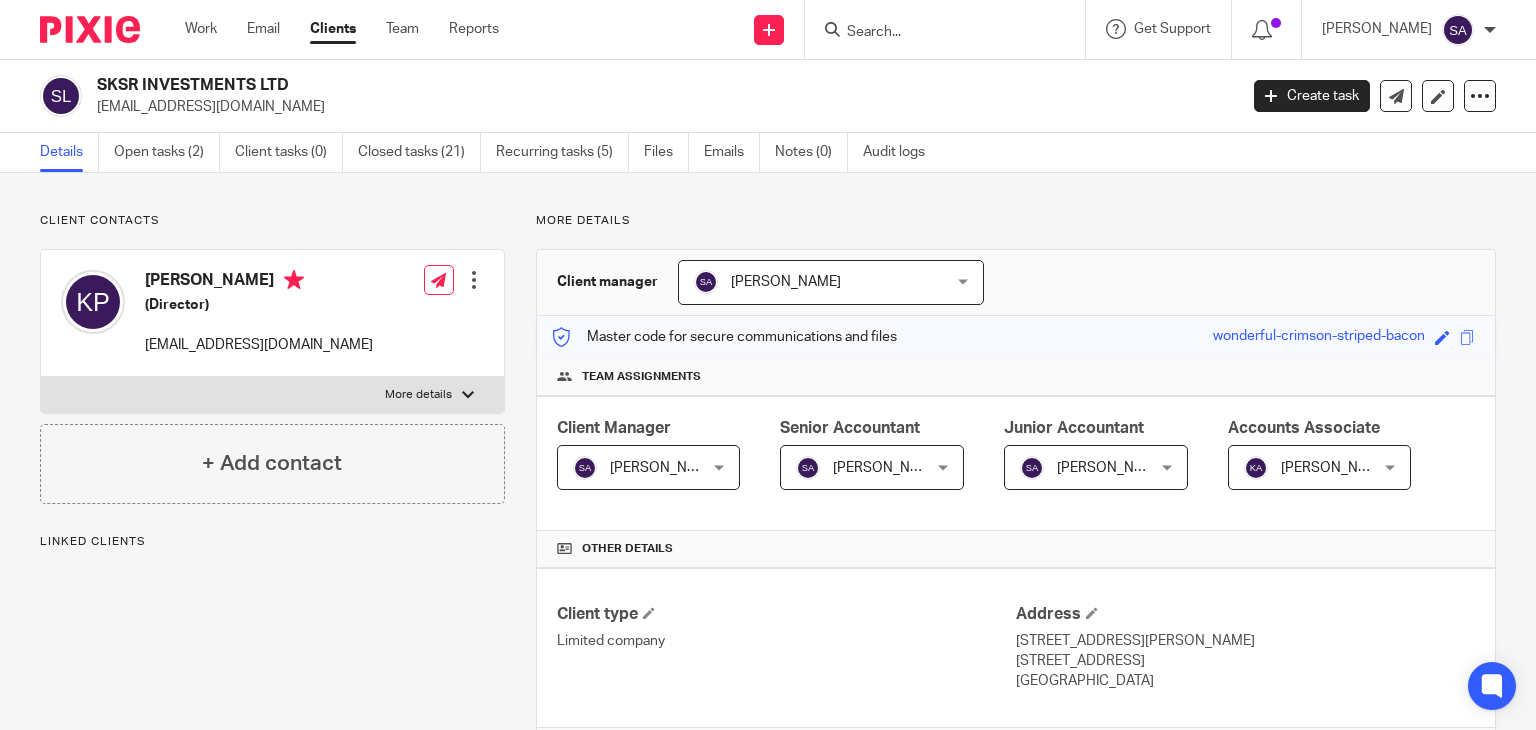 scroll, scrollTop: 0, scrollLeft: 0, axis: both 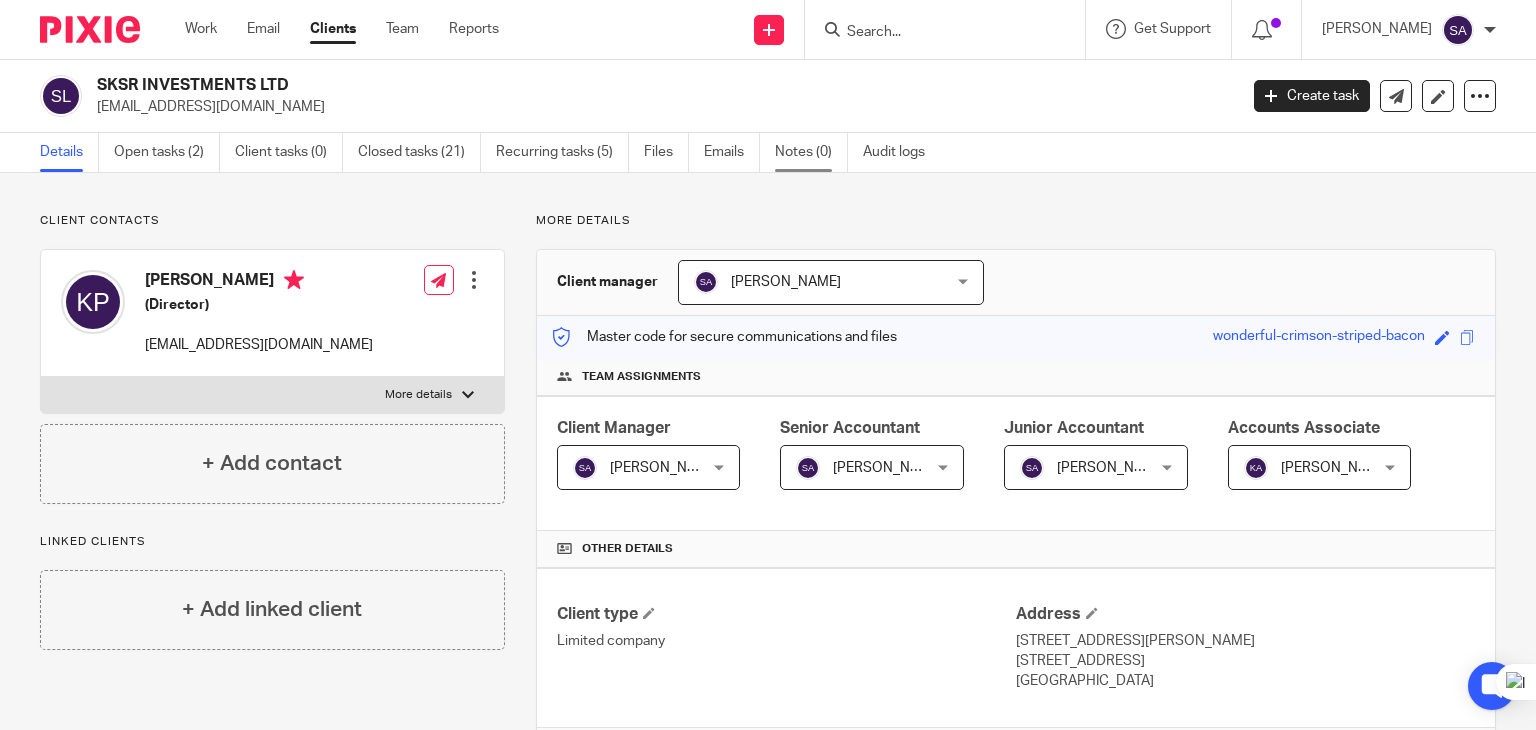 click on "Notes (0)" at bounding box center (811, 152) 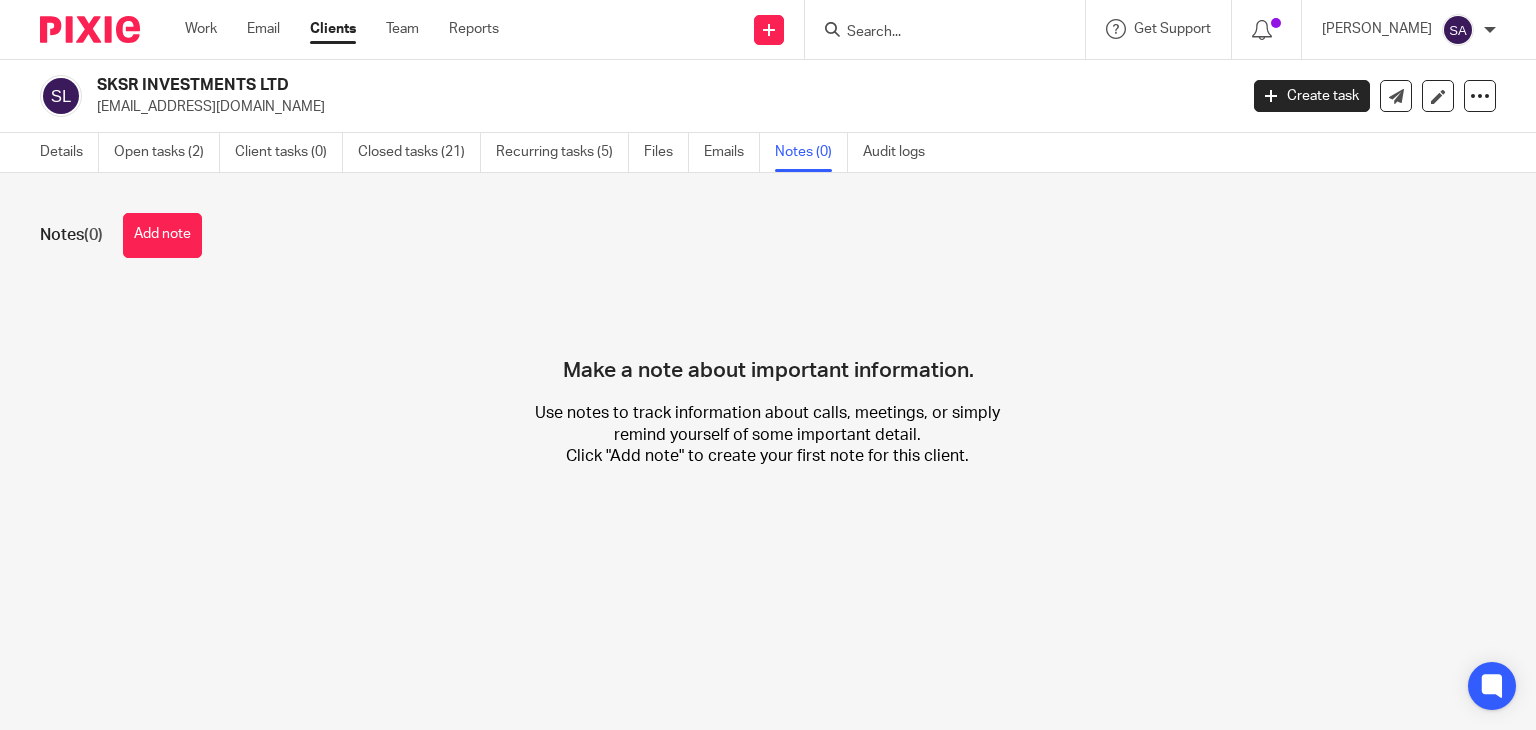 scroll, scrollTop: 0, scrollLeft: 0, axis: both 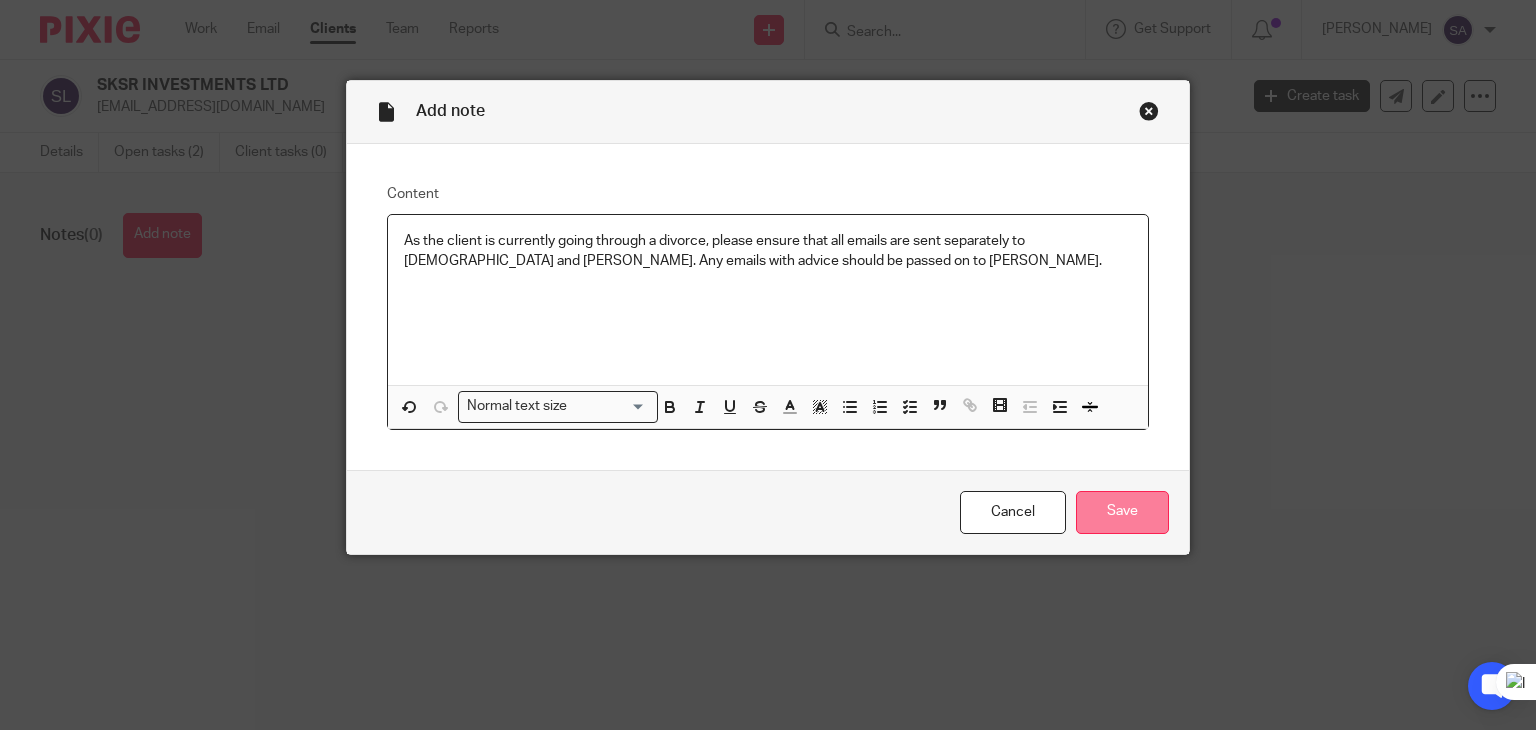 click on "Save" at bounding box center (1122, 512) 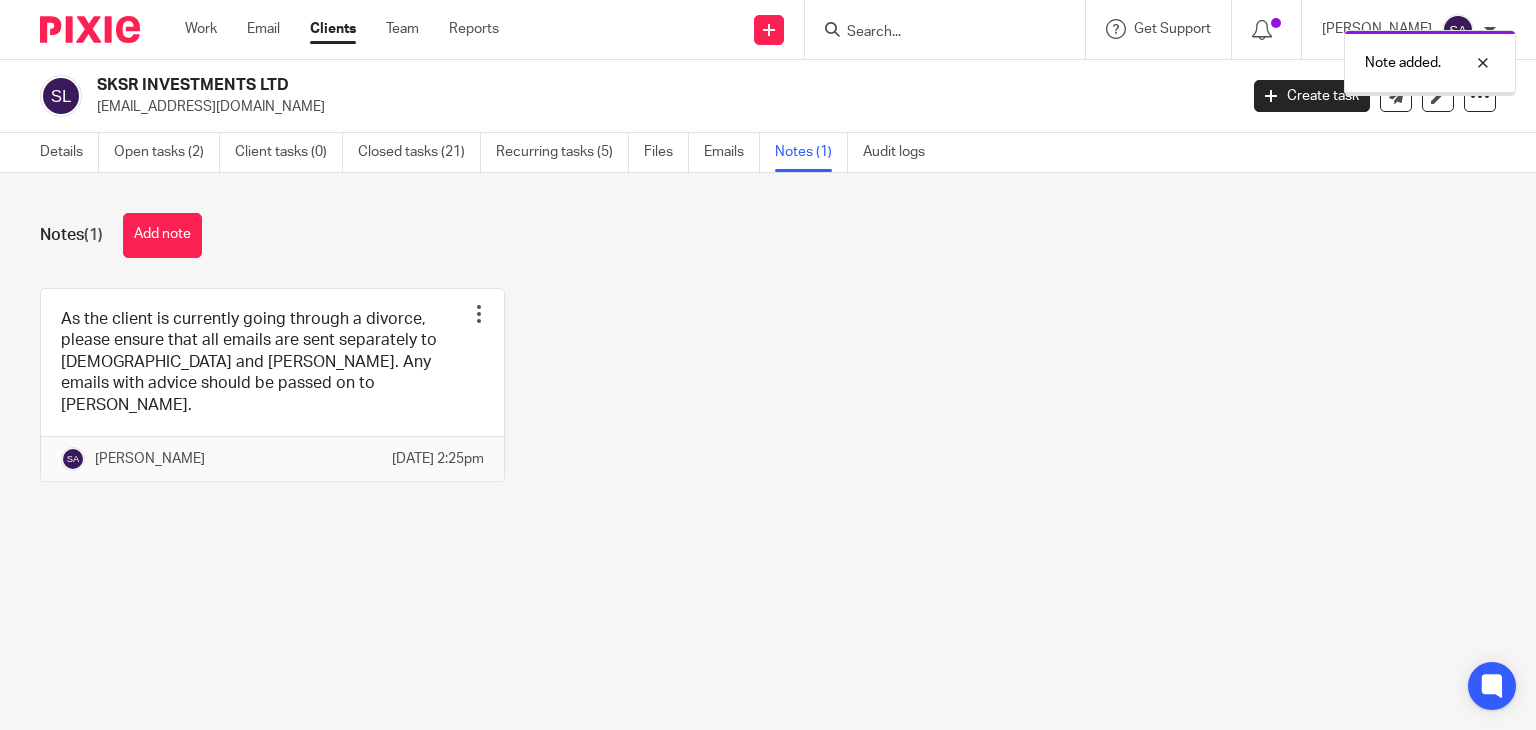 scroll, scrollTop: 0, scrollLeft: 0, axis: both 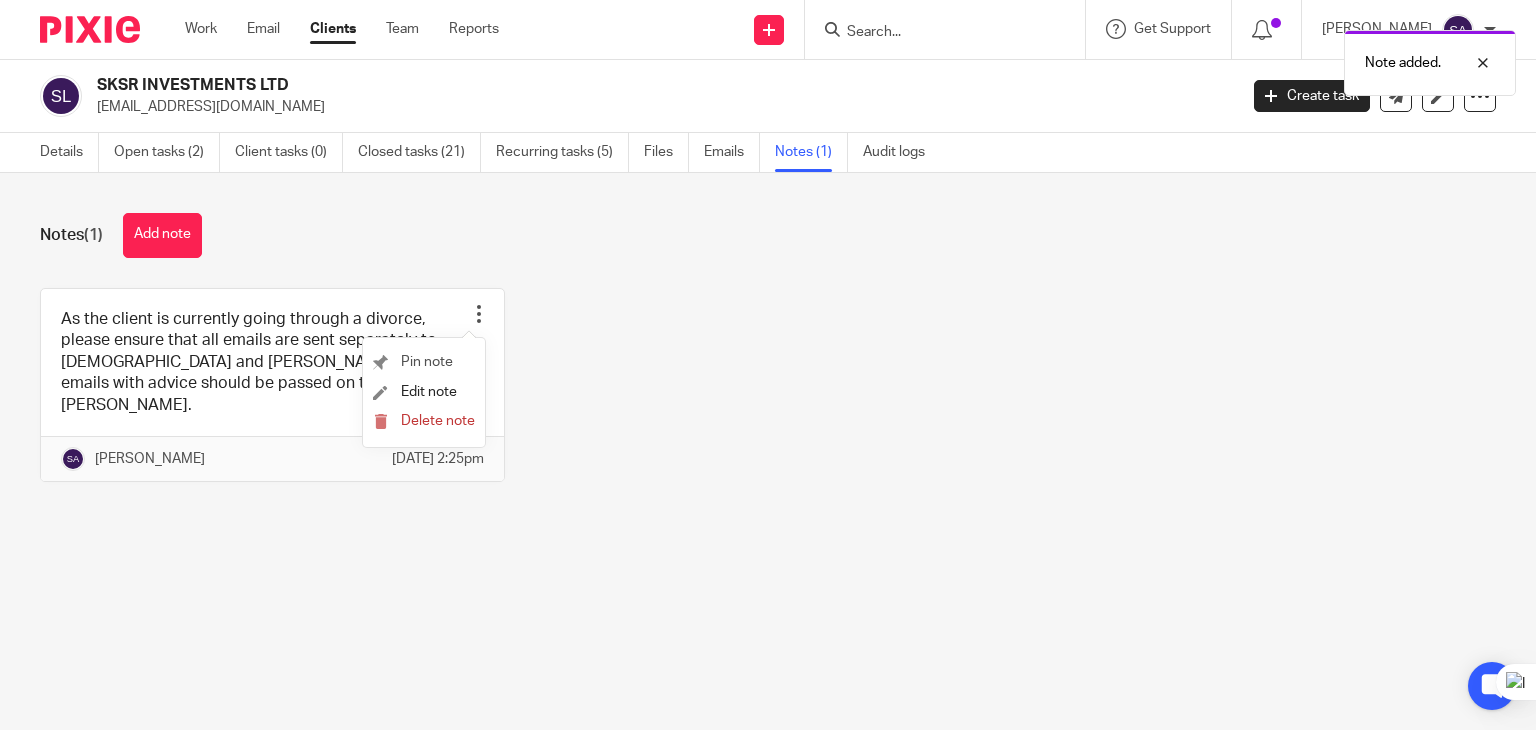 click on "Pin note" at bounding box center (424, 363) 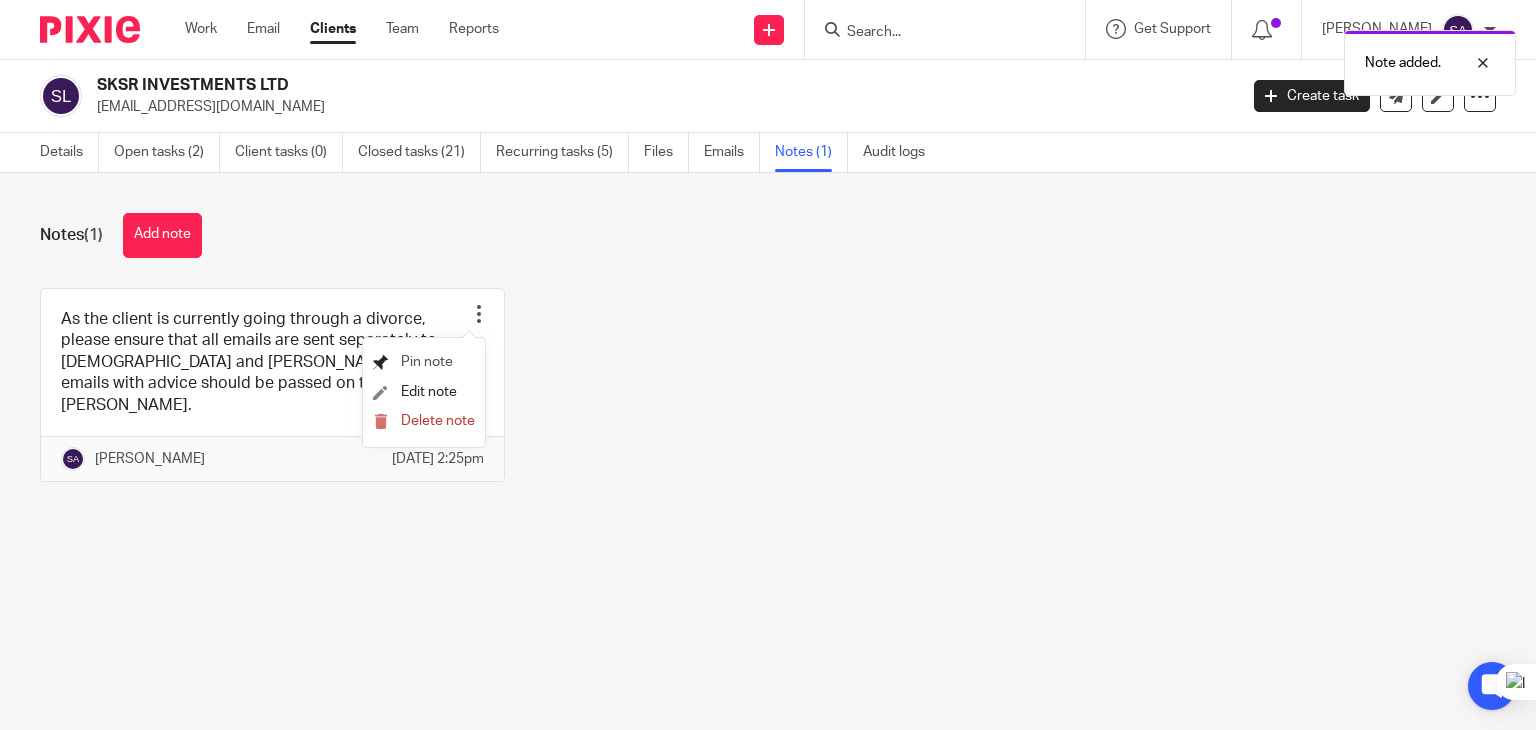 click on "Pin note" at bounding box center (427, 362) 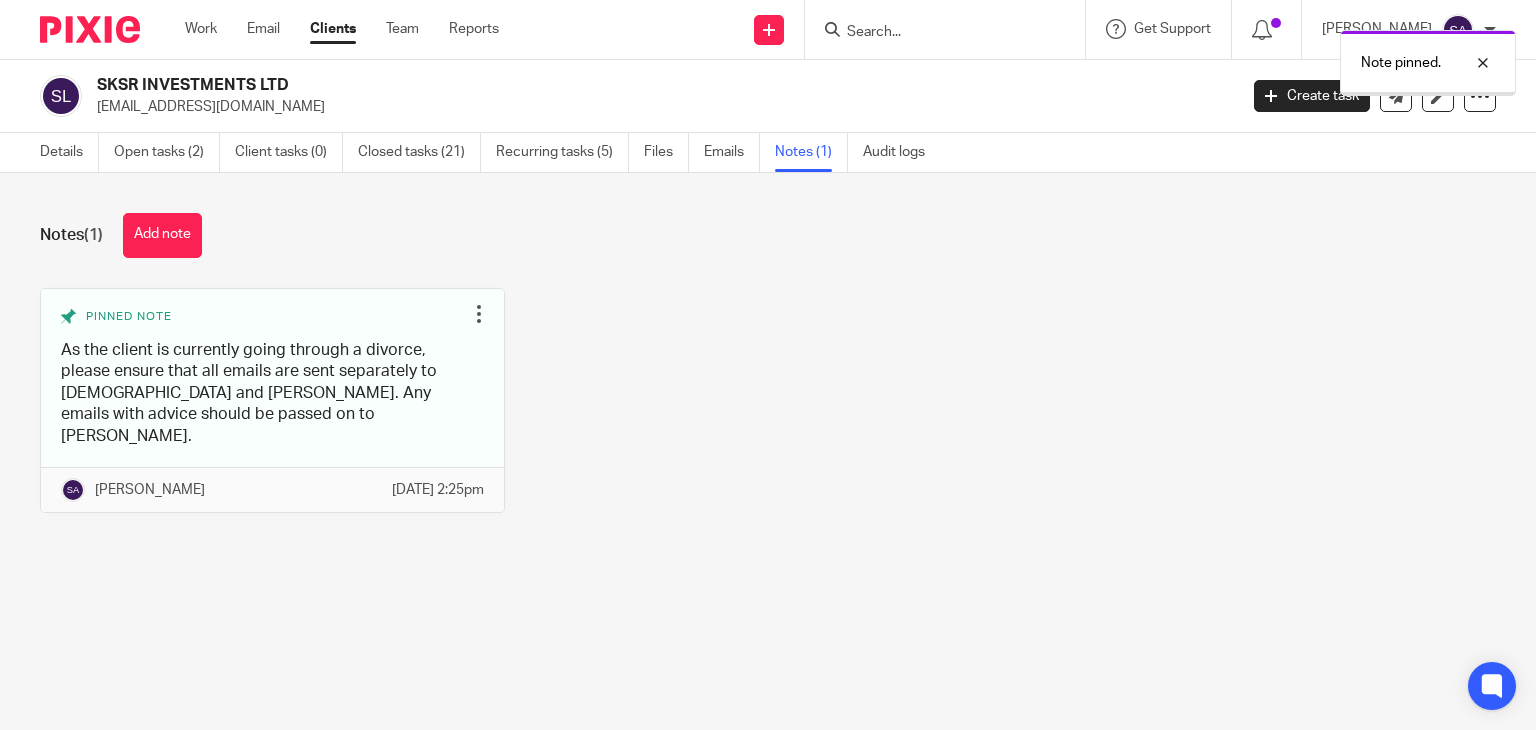 scroll, scrollTop: 0, scrollLeft: 0, axis: both 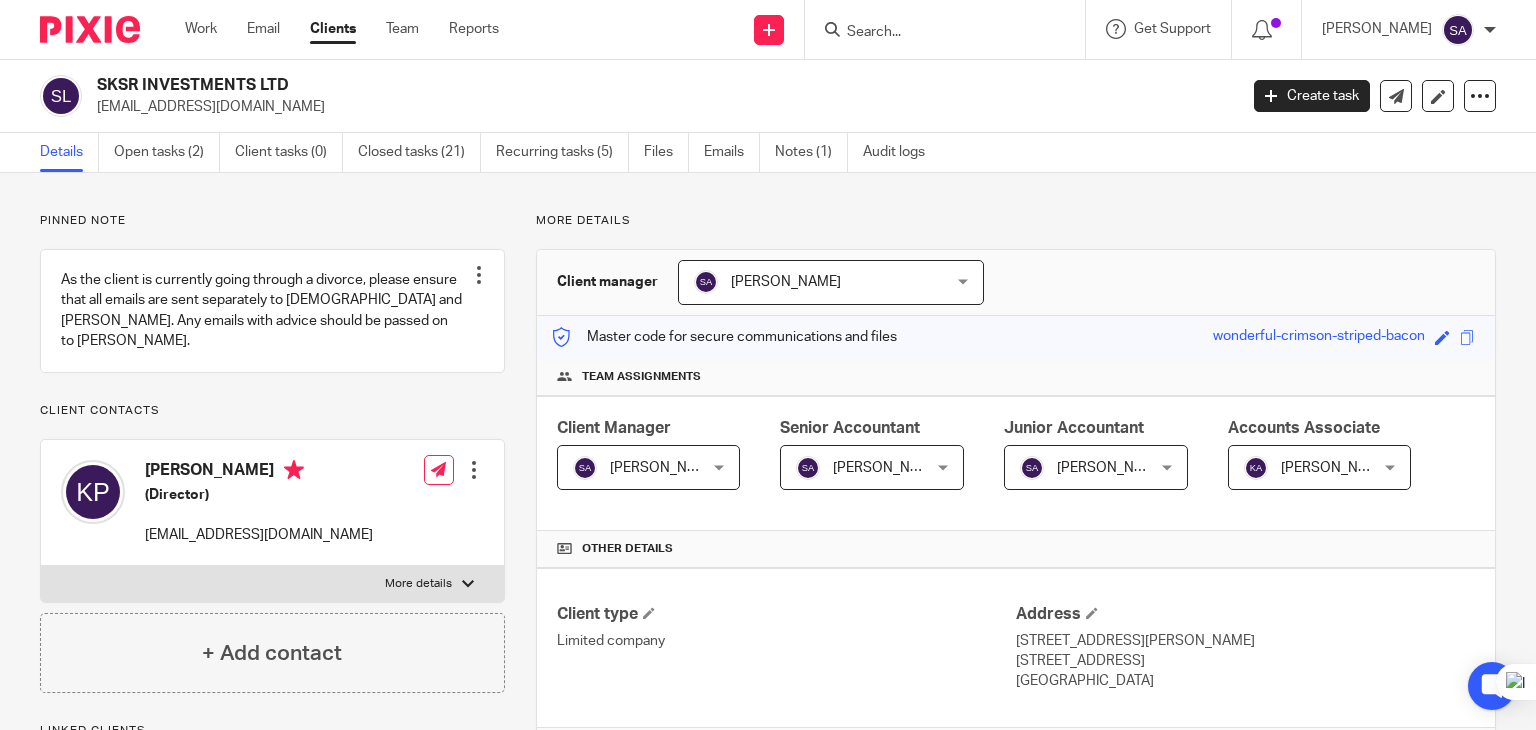 click at bounding box center [935, 33] 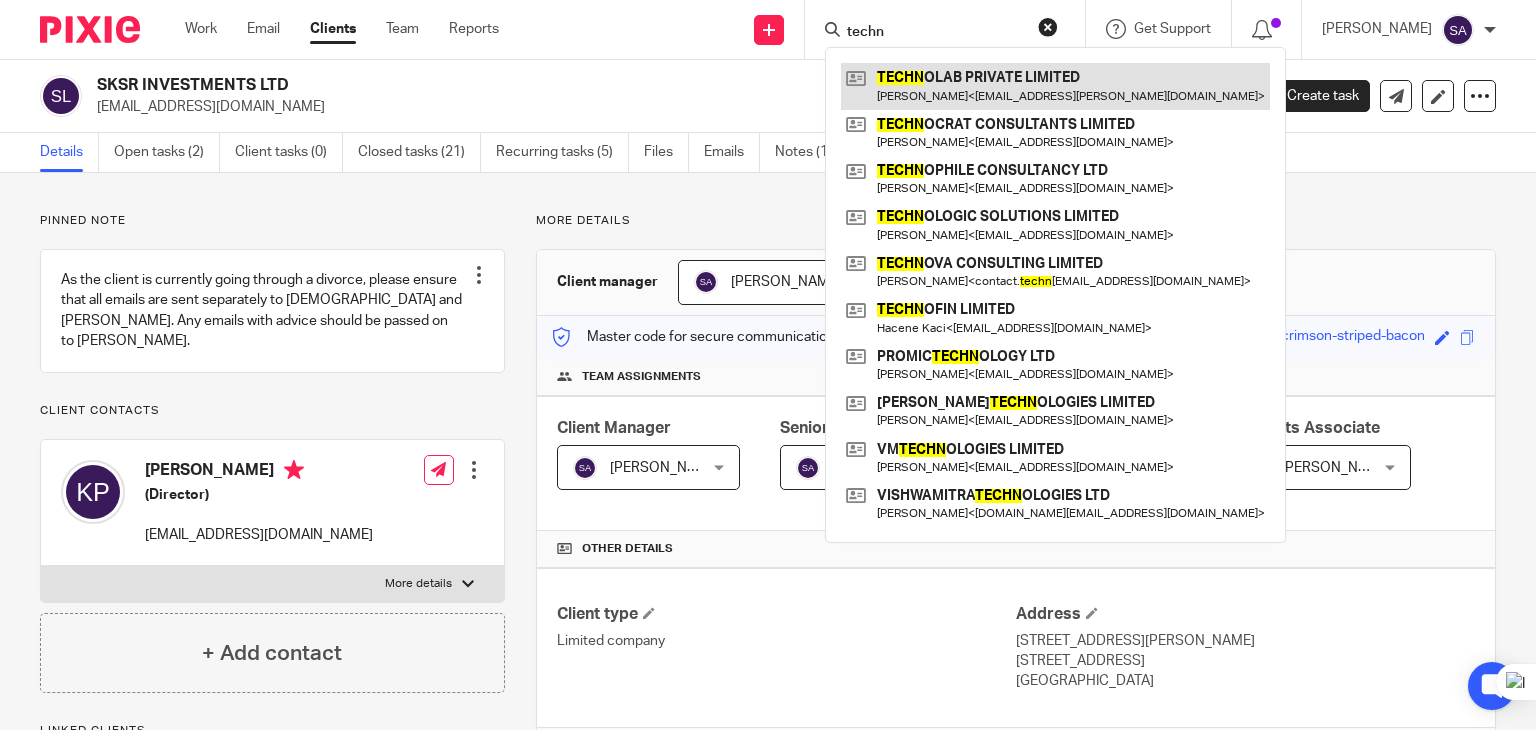 type on "techn" 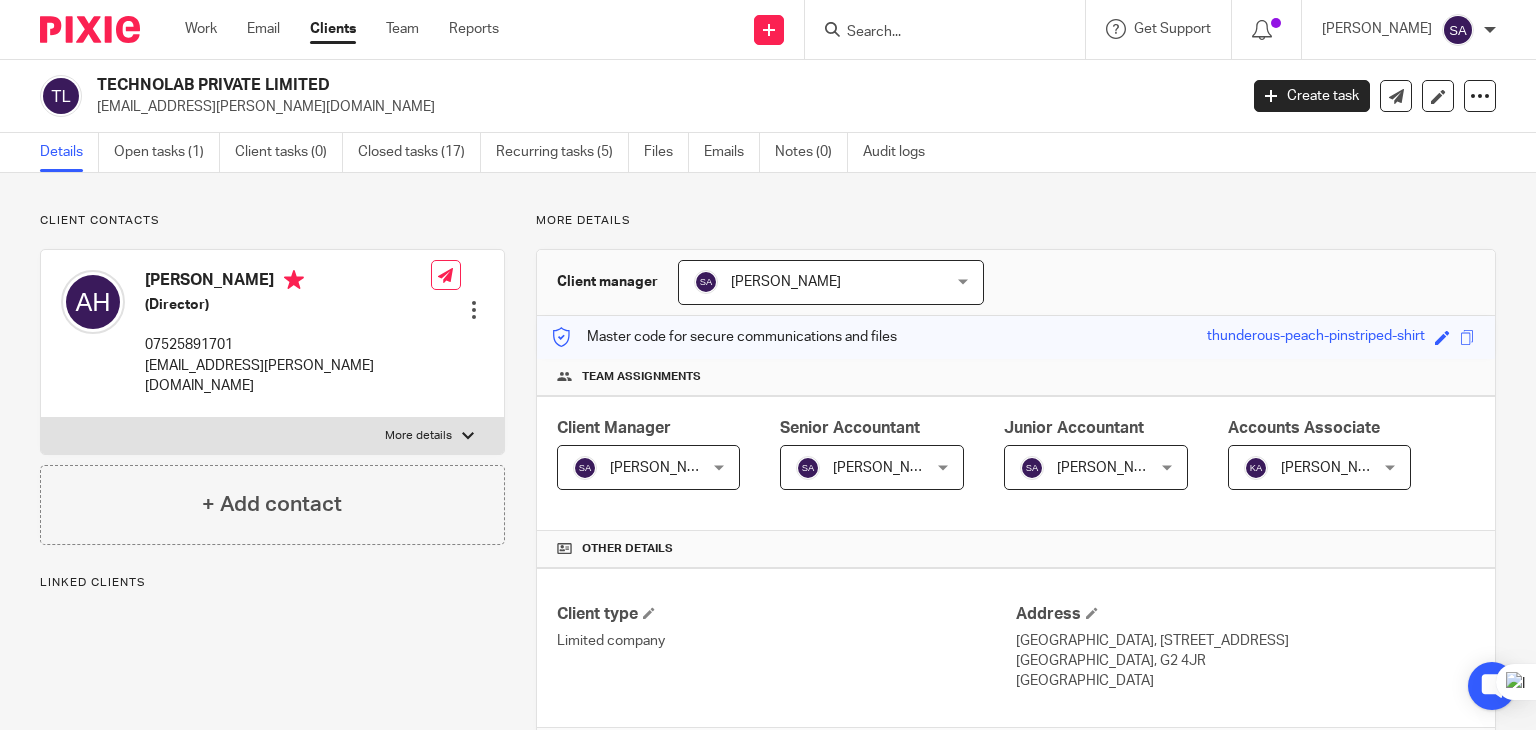 scroll, scrollTop: 0, scrollLeft: 0, axis: both 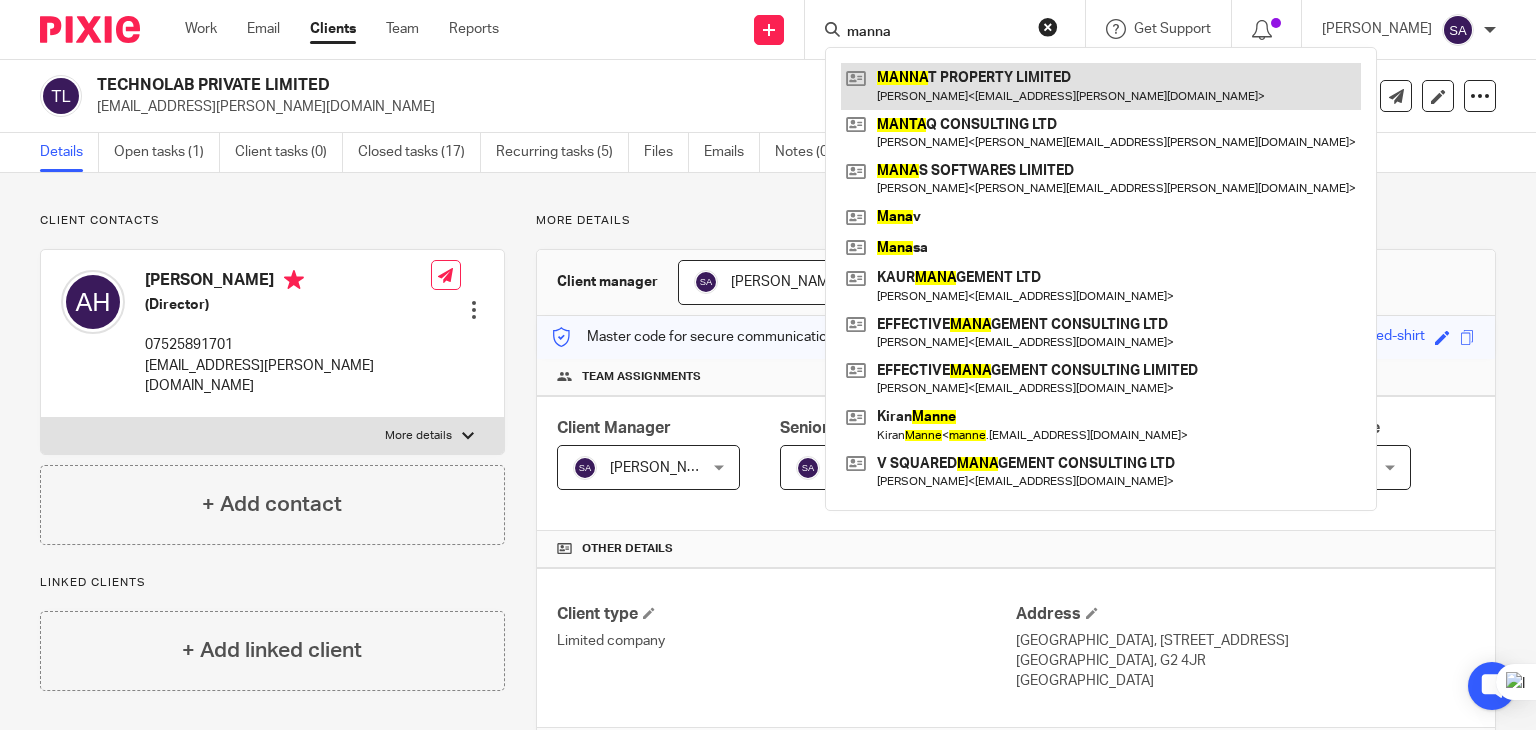 type on "manna" 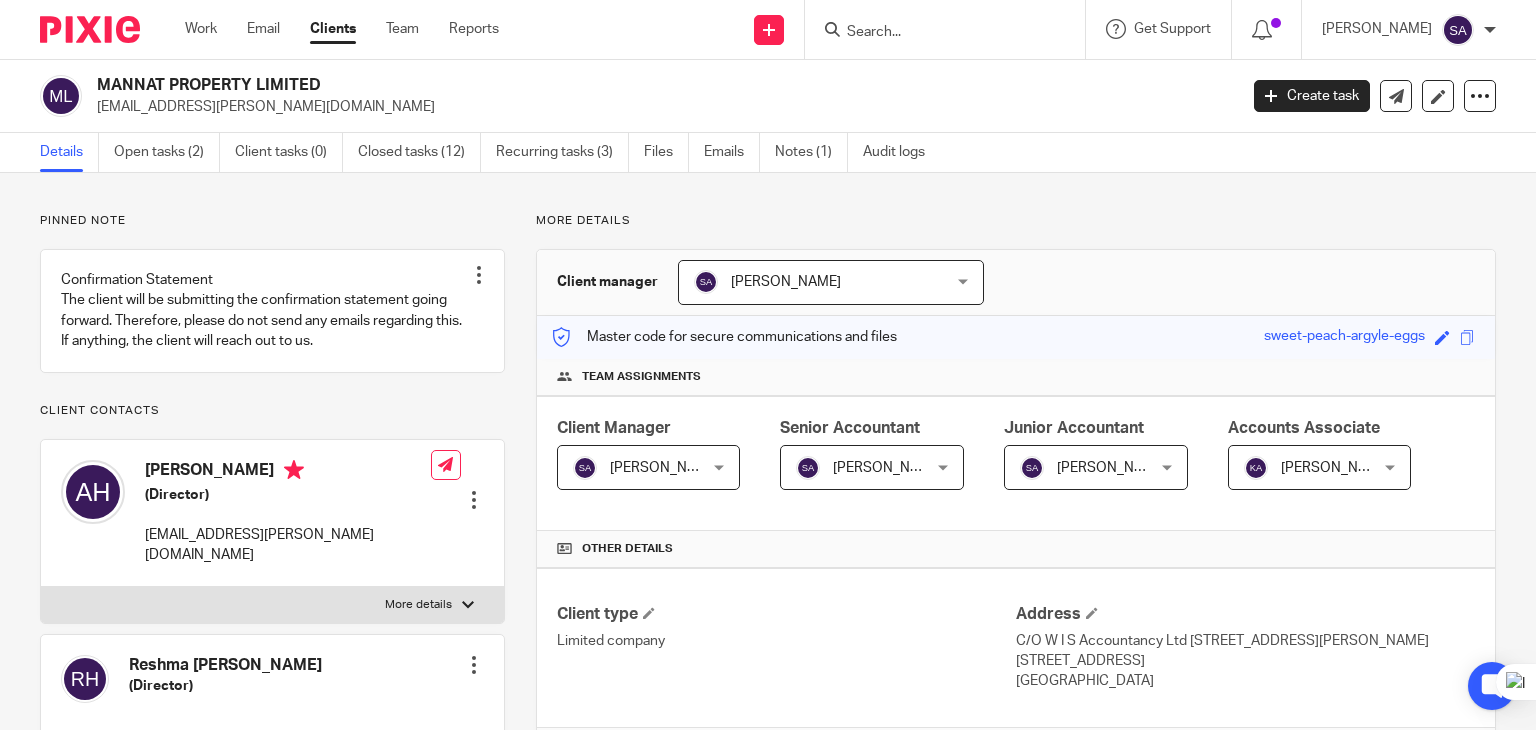 scroll, scrollTop: 0, scrollLeft: 0, axis: both 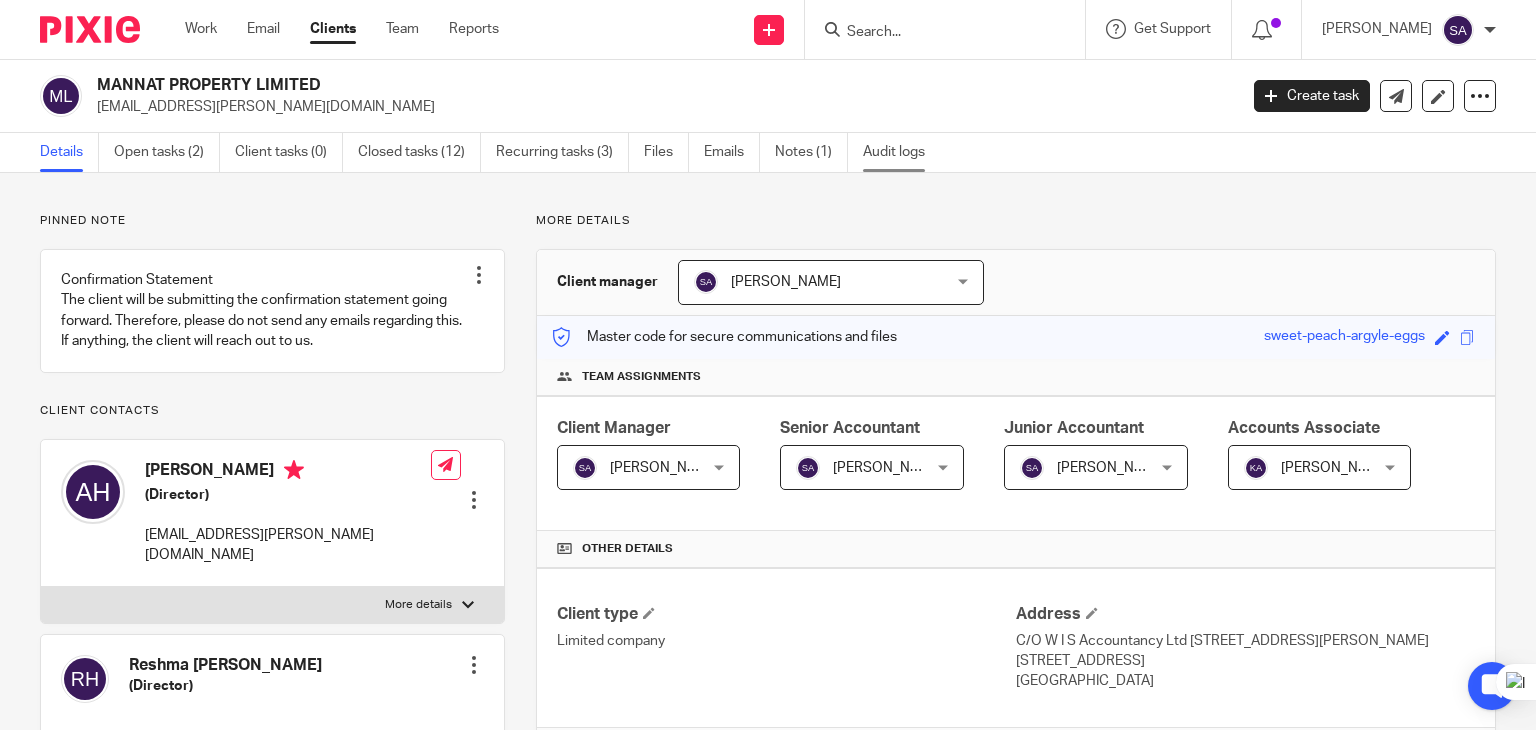 click on "Audit logs" at bounding box center (901, 152) 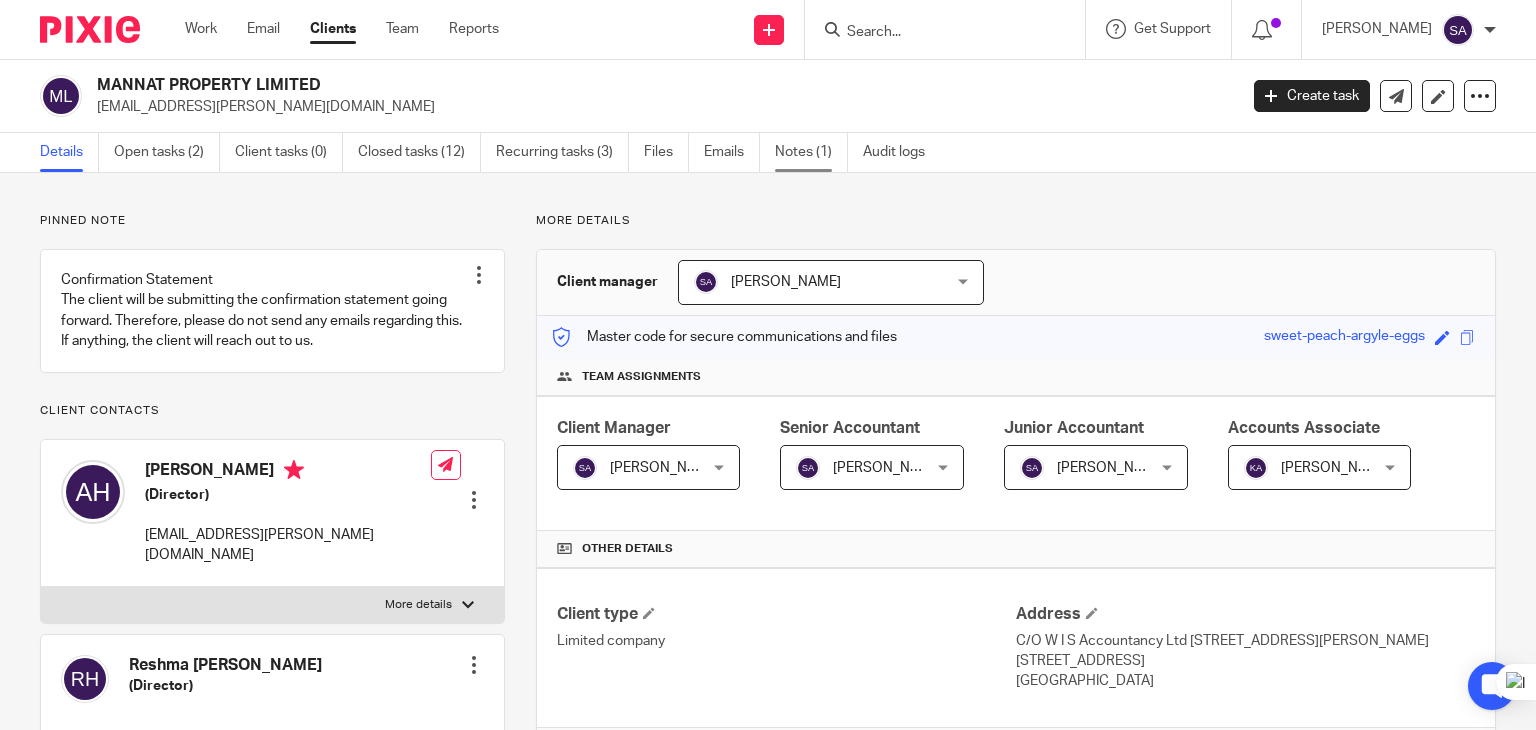 click on "Notes (1)" at bounding box center [811, 152] 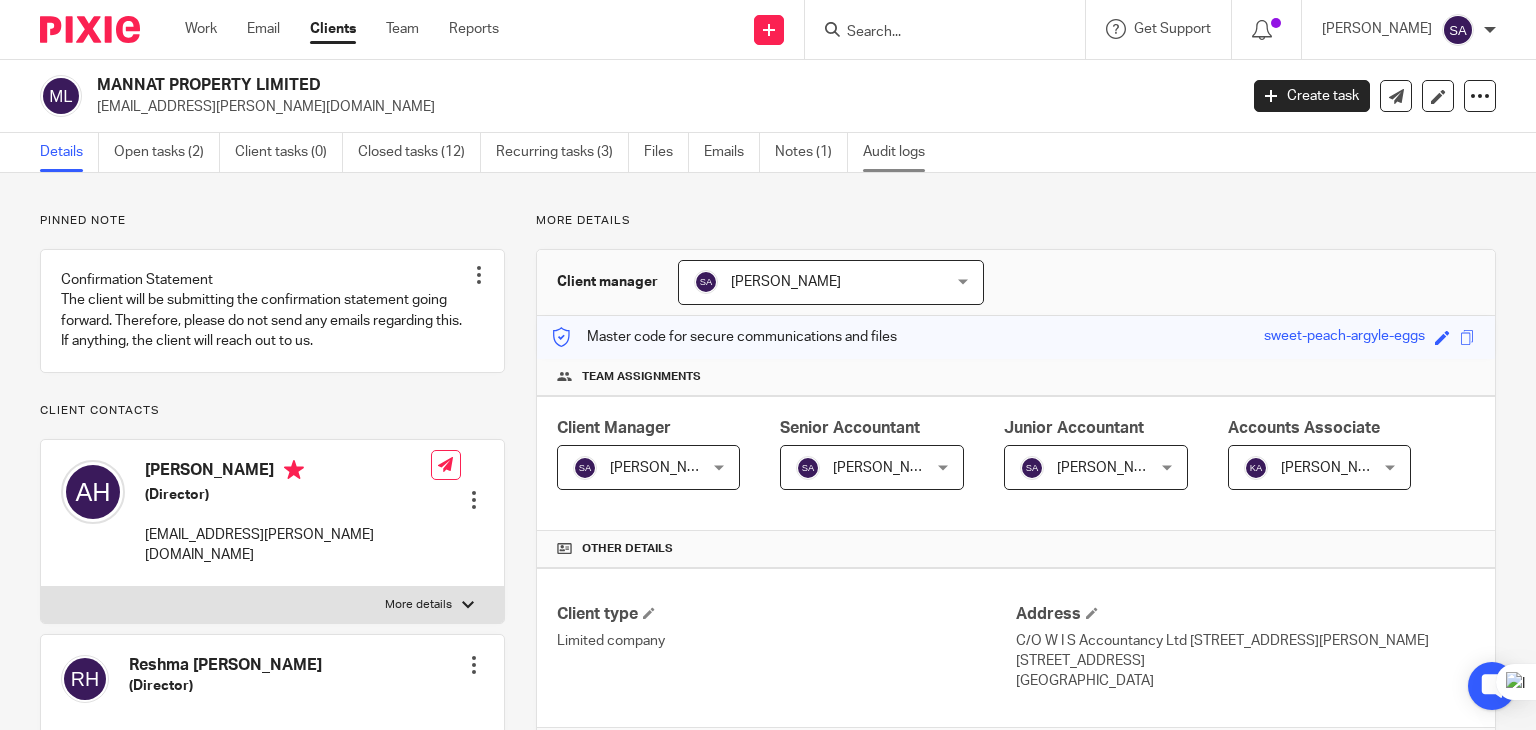 click on "Audit logs" at bounding box center [901, 152] 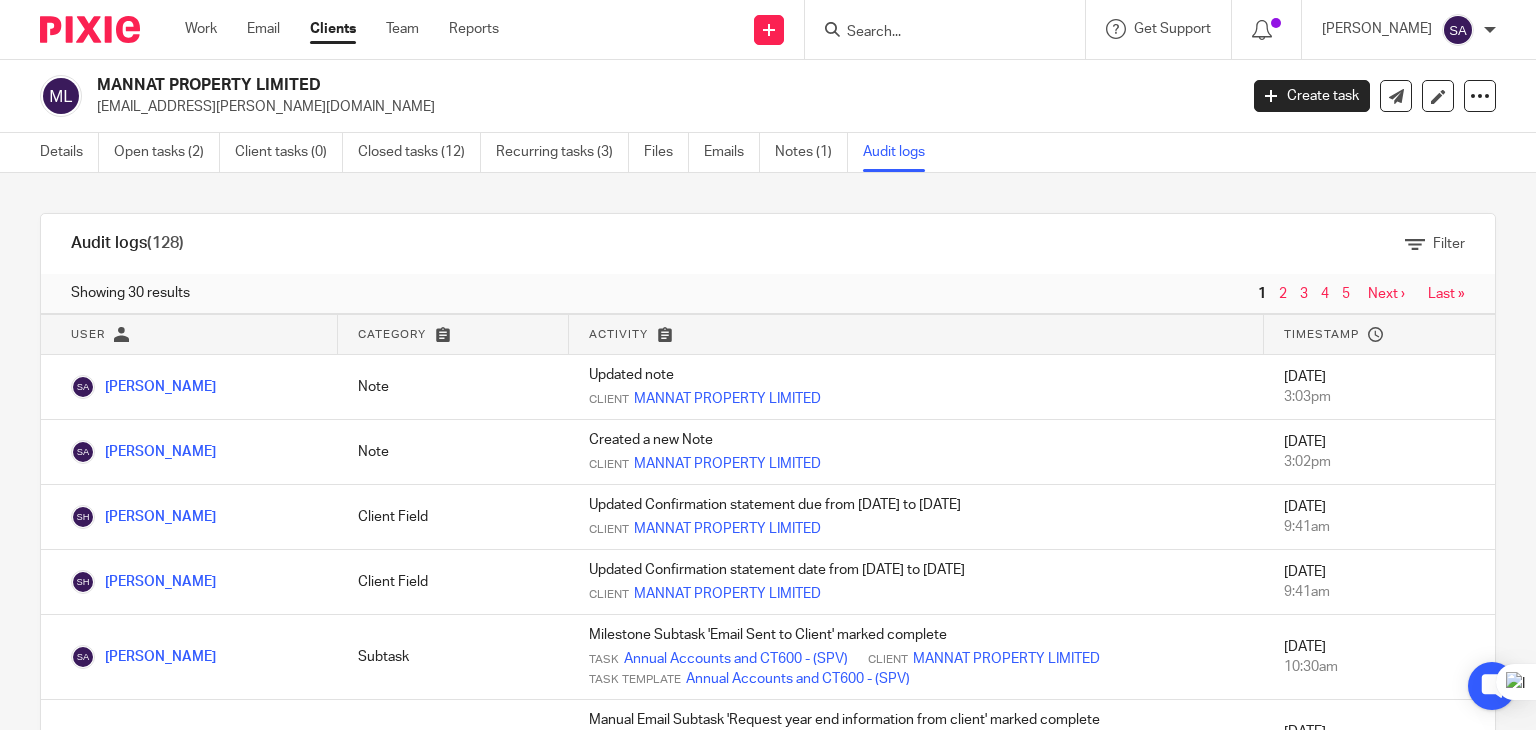 scroll, scrollTop: 0, scrollLeft: 0, axis: both 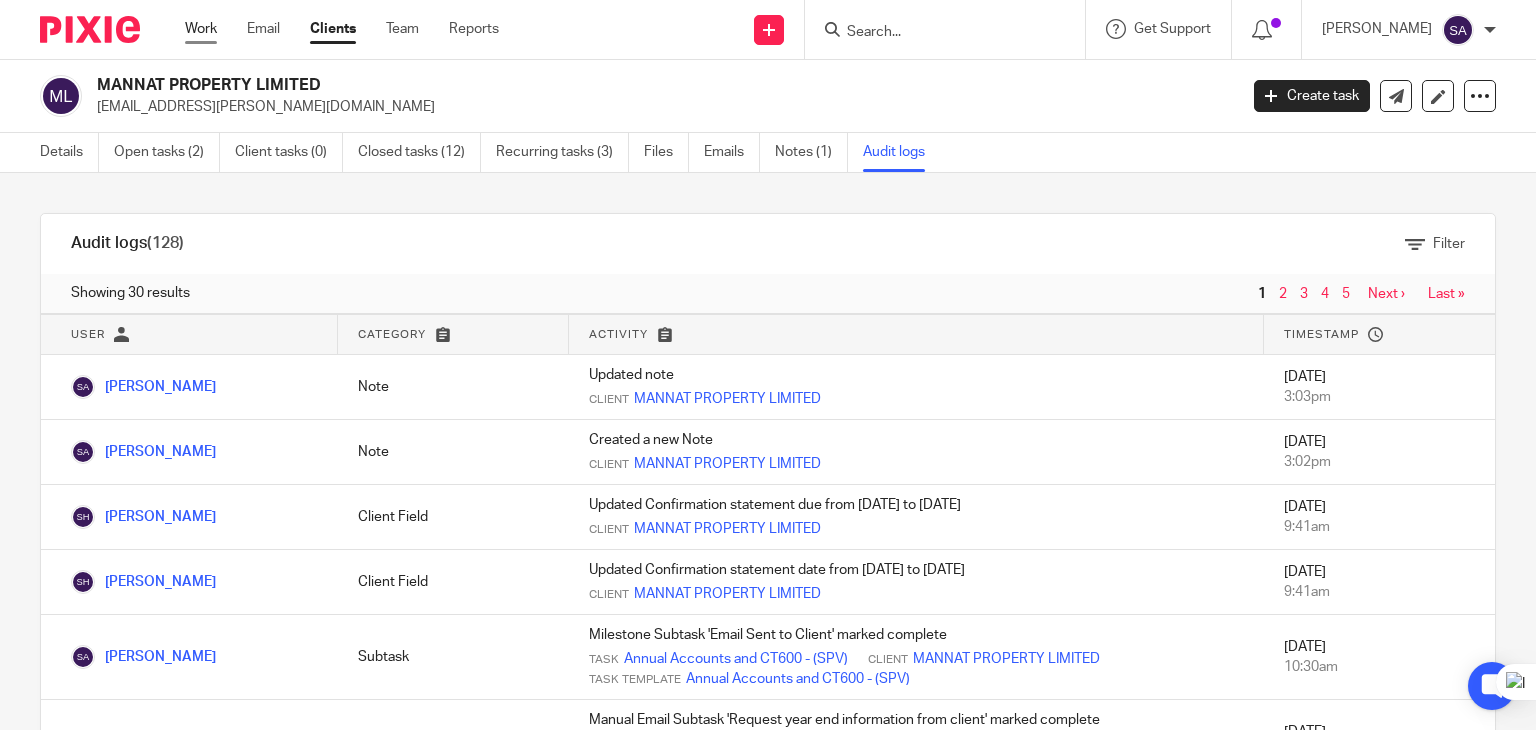 click on "Work" at bounding box center [201, 29] 